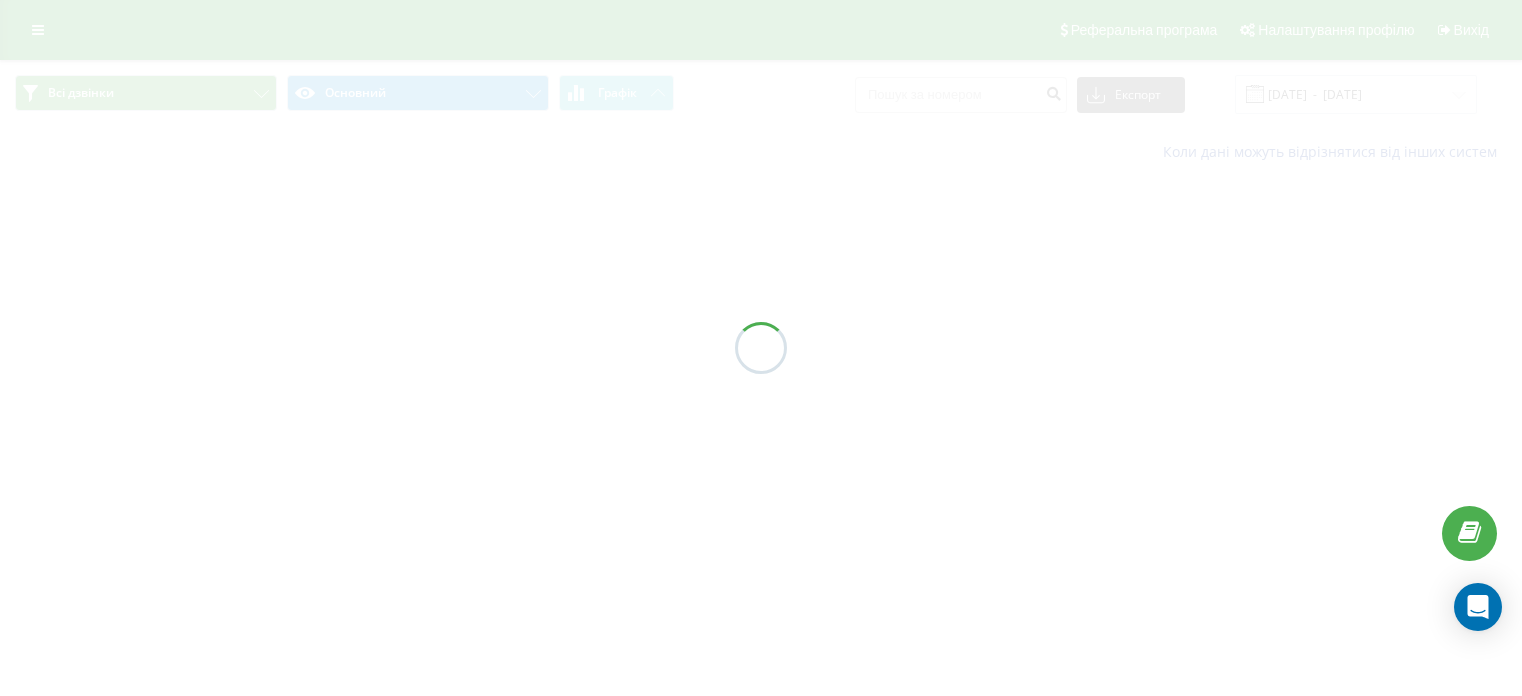 scroll, scrollTop: 0, scrollLeft: 0, axis: both 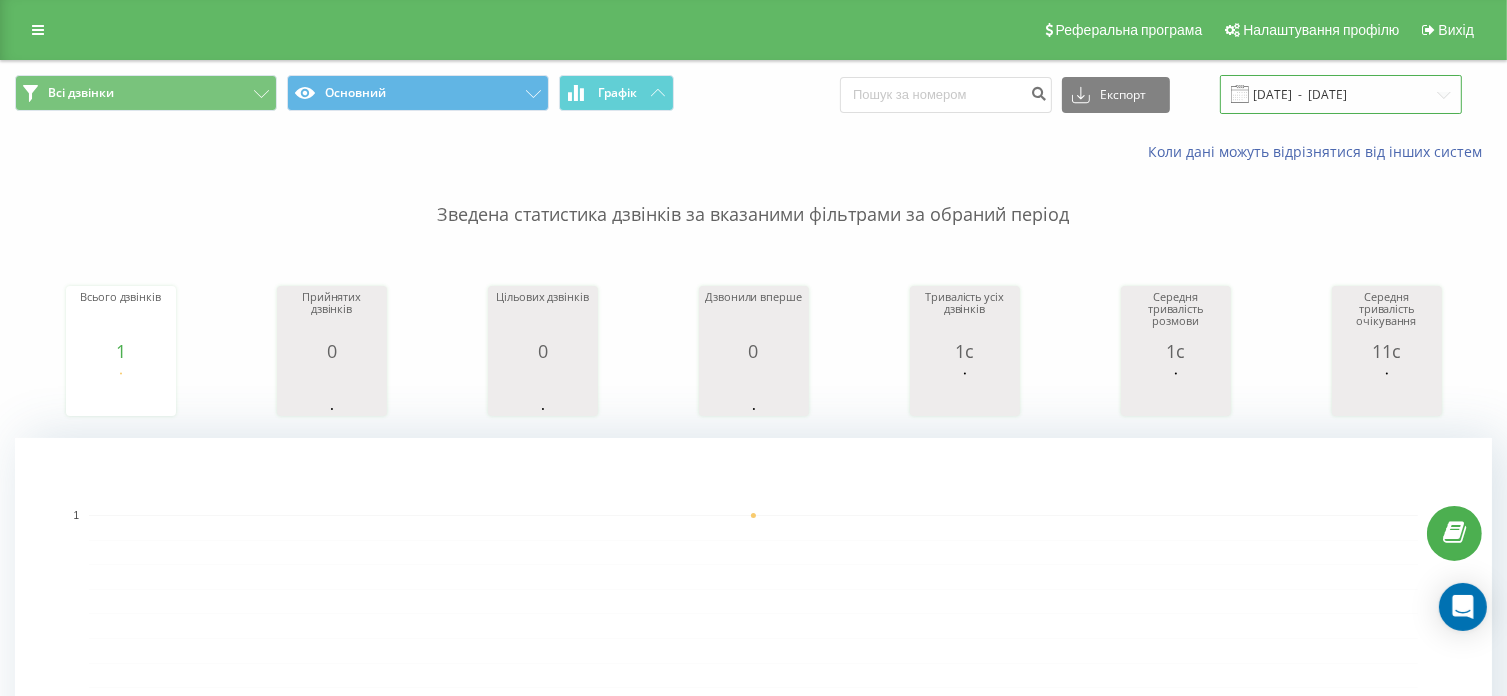 click on "11.07.2025  -  11.07.2025" at bounding box center (1341, 94) 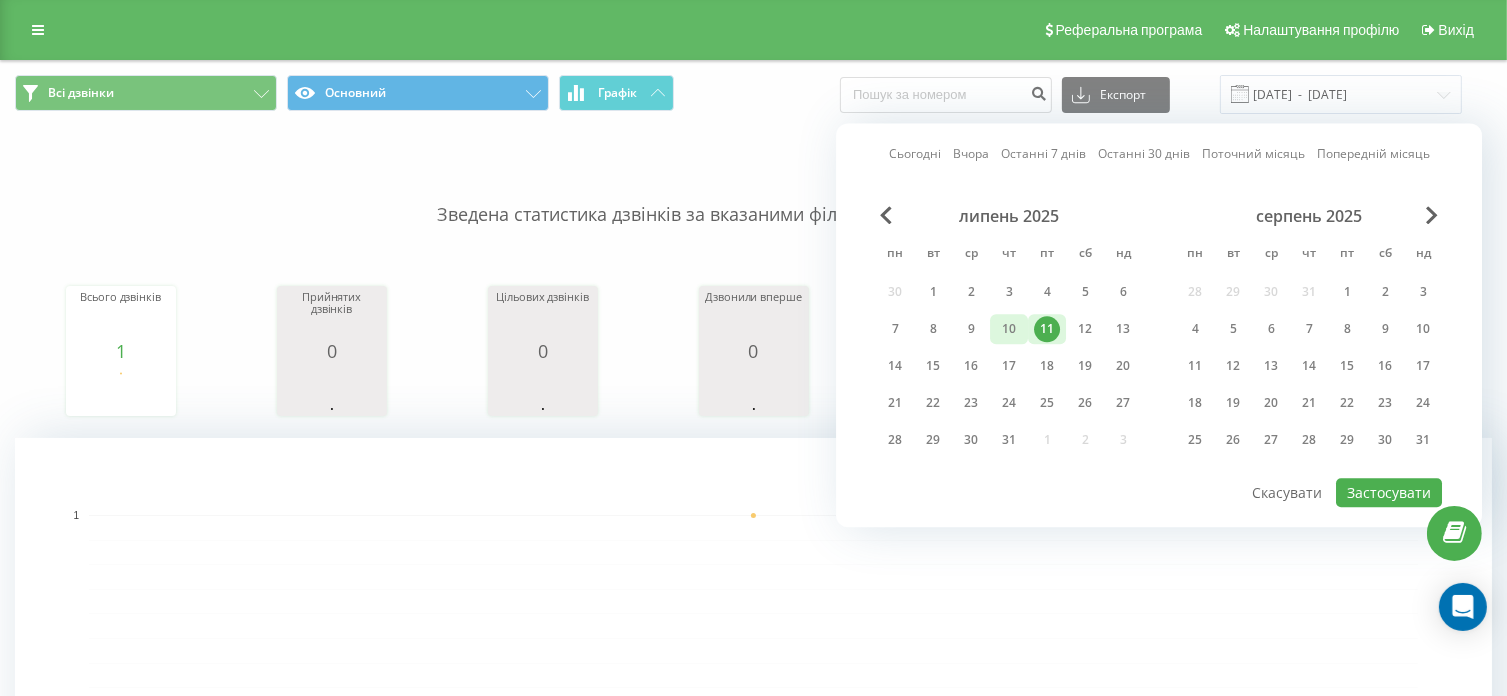 click on "10" at bounding box center (1009, 329) 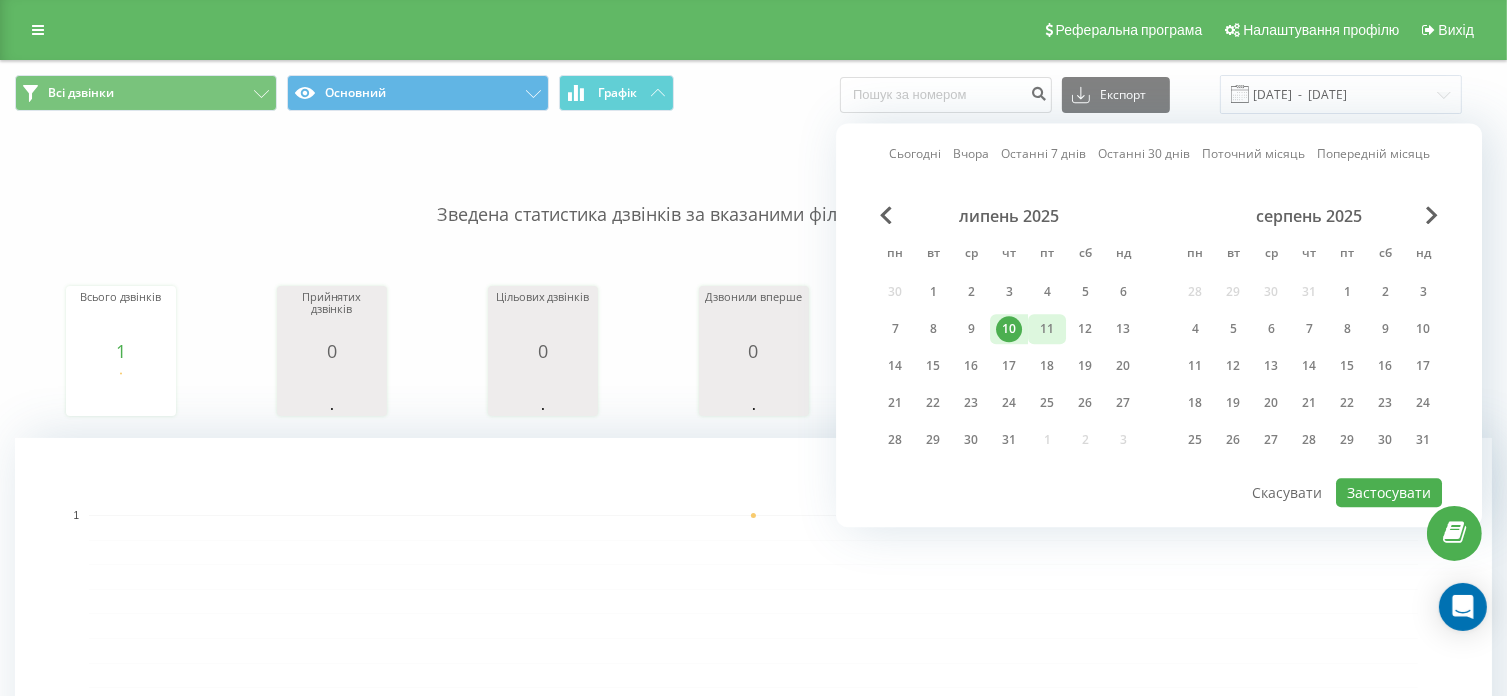 click on "11" at bounding box center [1047, 329] 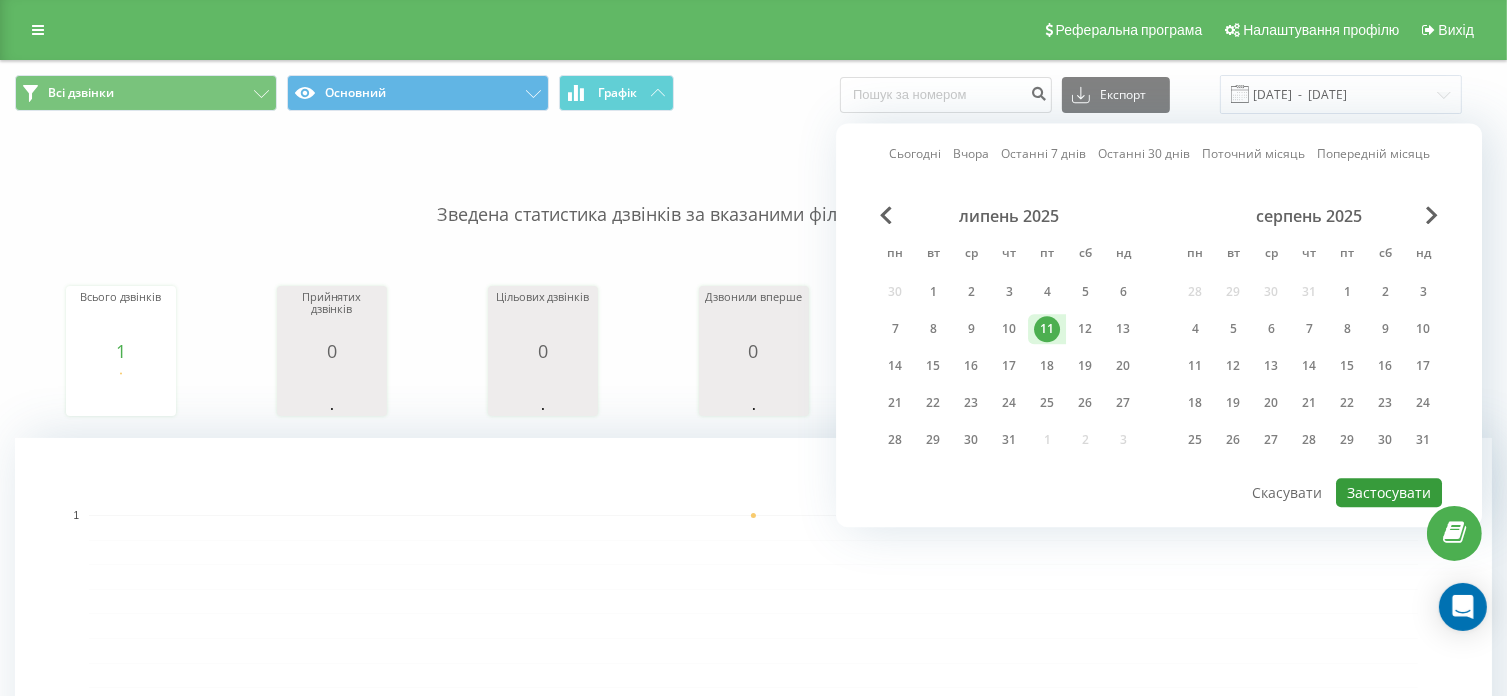 click on "Застосувати" at bounding box center (1389, 492) 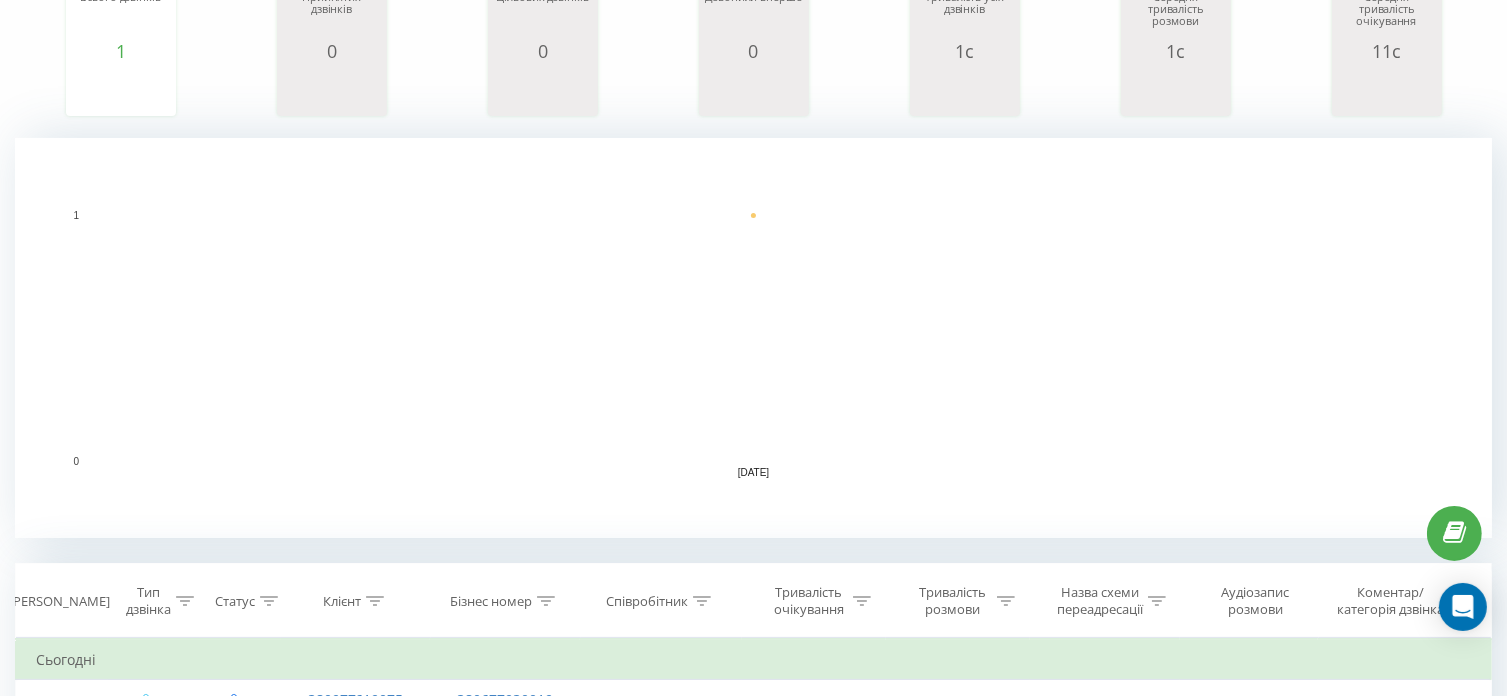 scroll, scrollTop: 0, scrollLeft: 0, axis: both 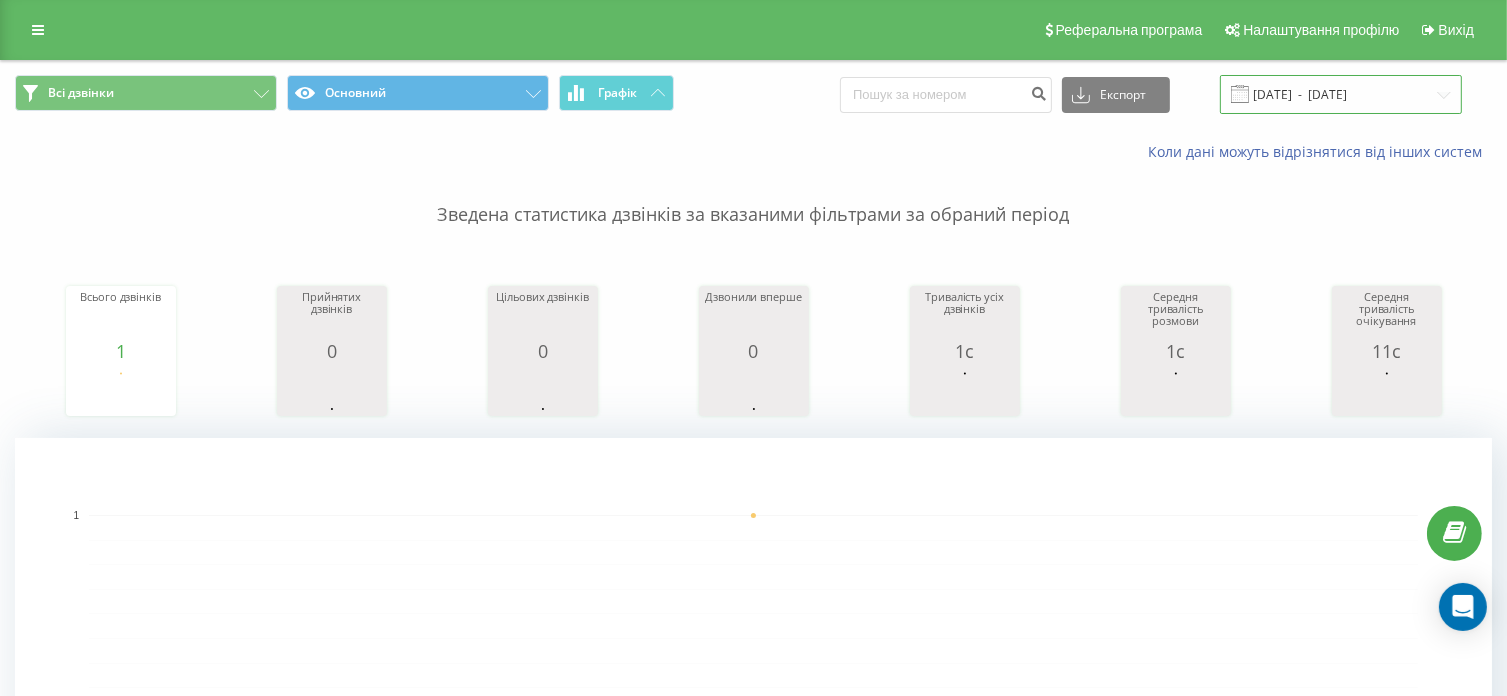 click on "11.07.2025  -  11.07.2025" at bounding box center [1341, 94] 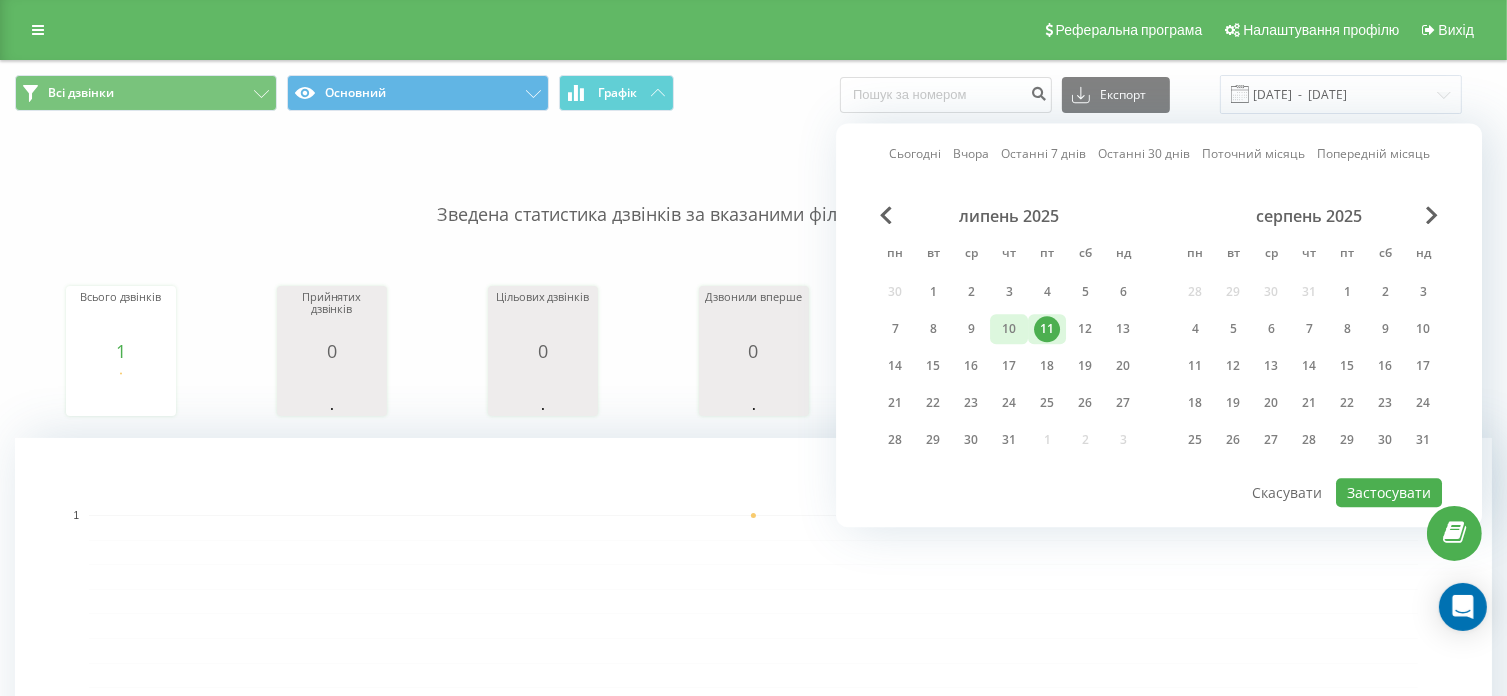 click on "10" at bounding box center (1009, 329) 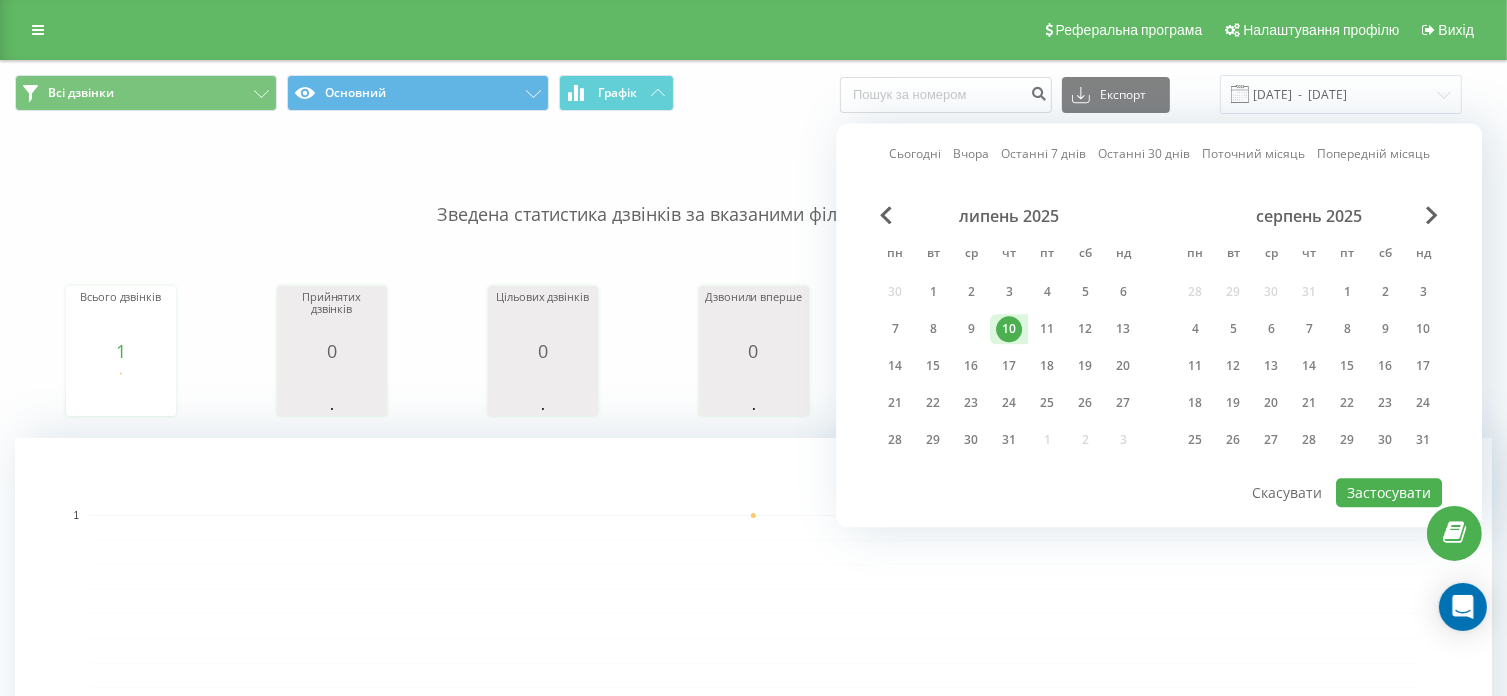 click on "10" at bounding box center (1009, 329) 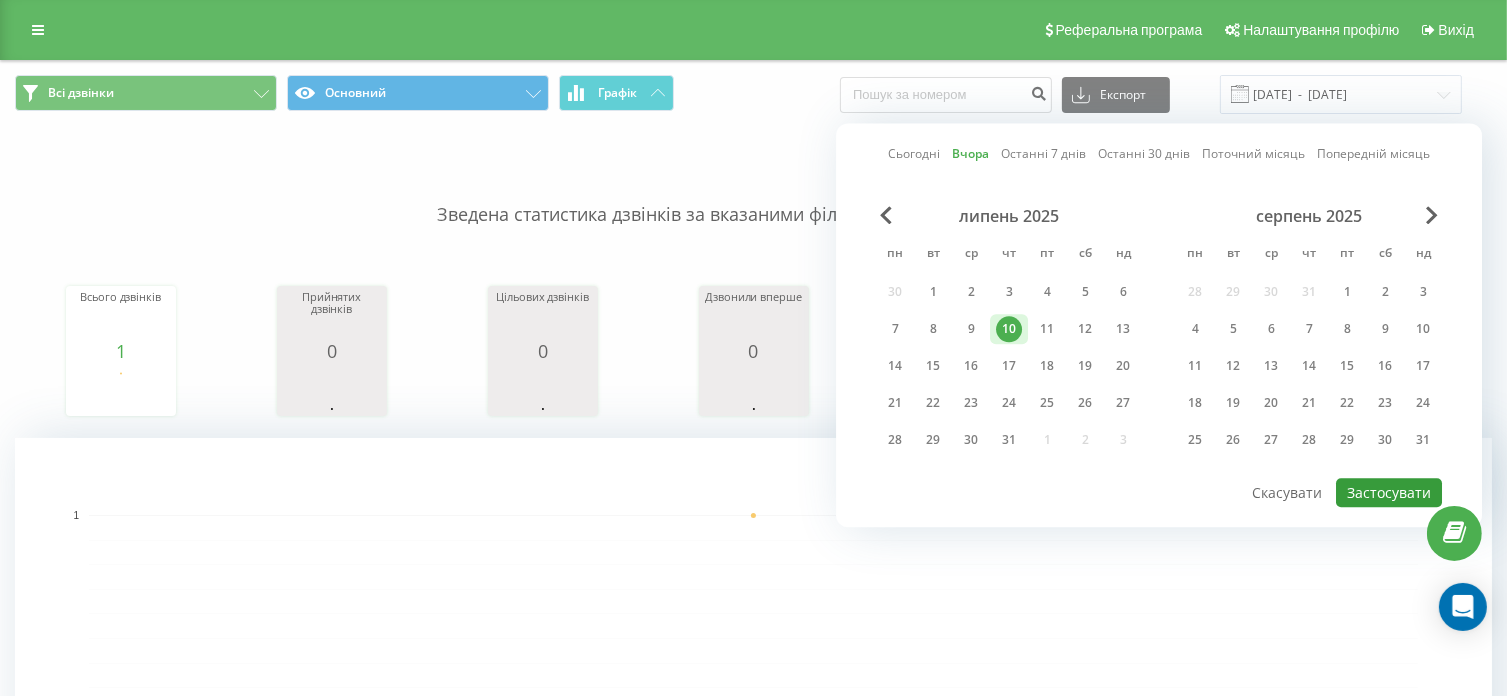 click on "Застосувати" at bounding box center [1389, 492] 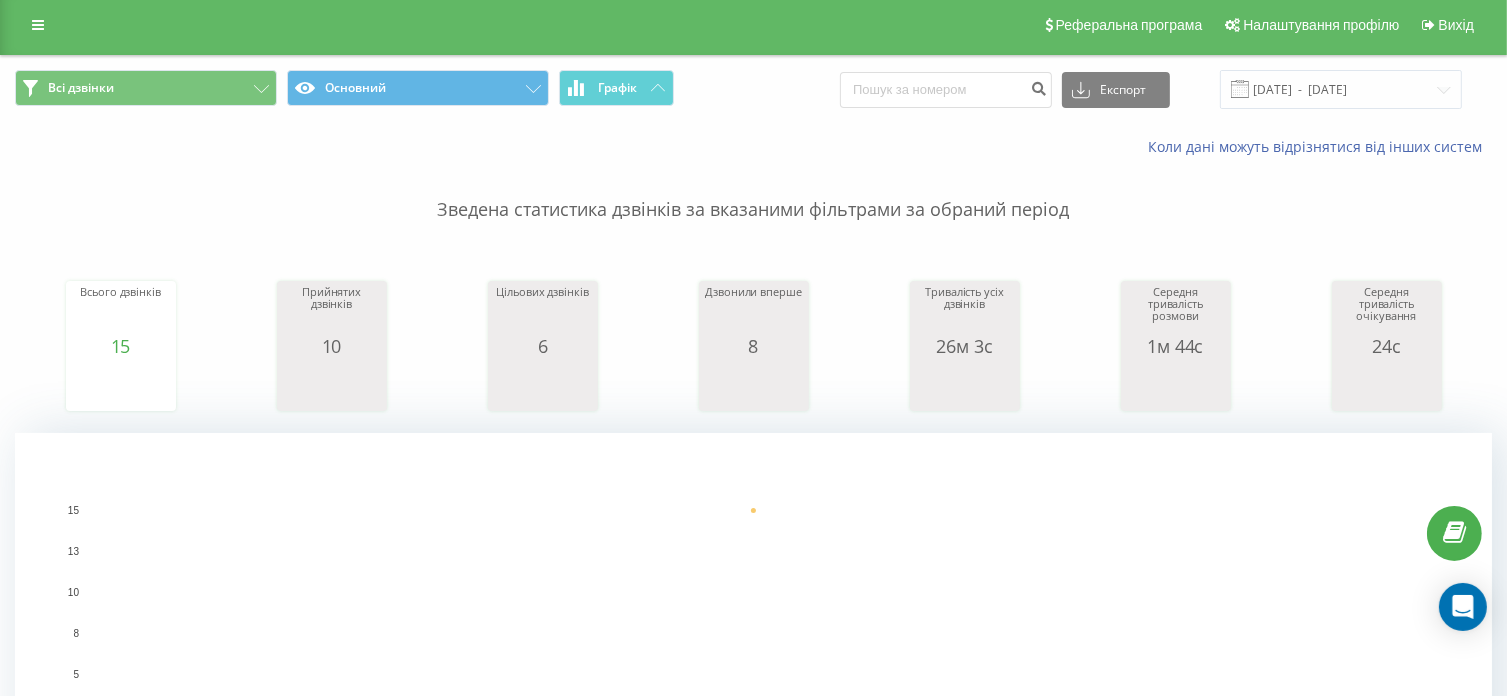 scroll, scrollTop: 0, scrollLeft: 0, axis: both 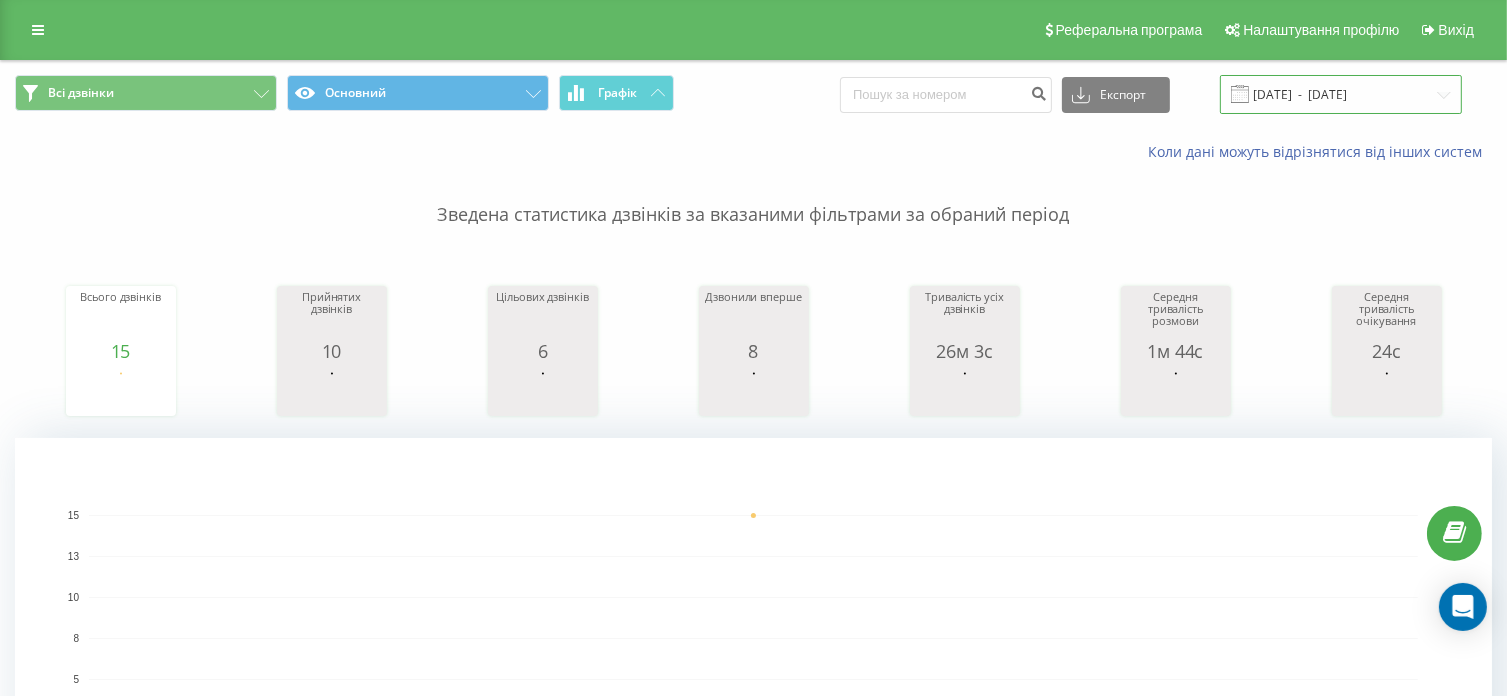 click on "10.07.2025  -  10.07.2025" at bounding box center [1341, 94] 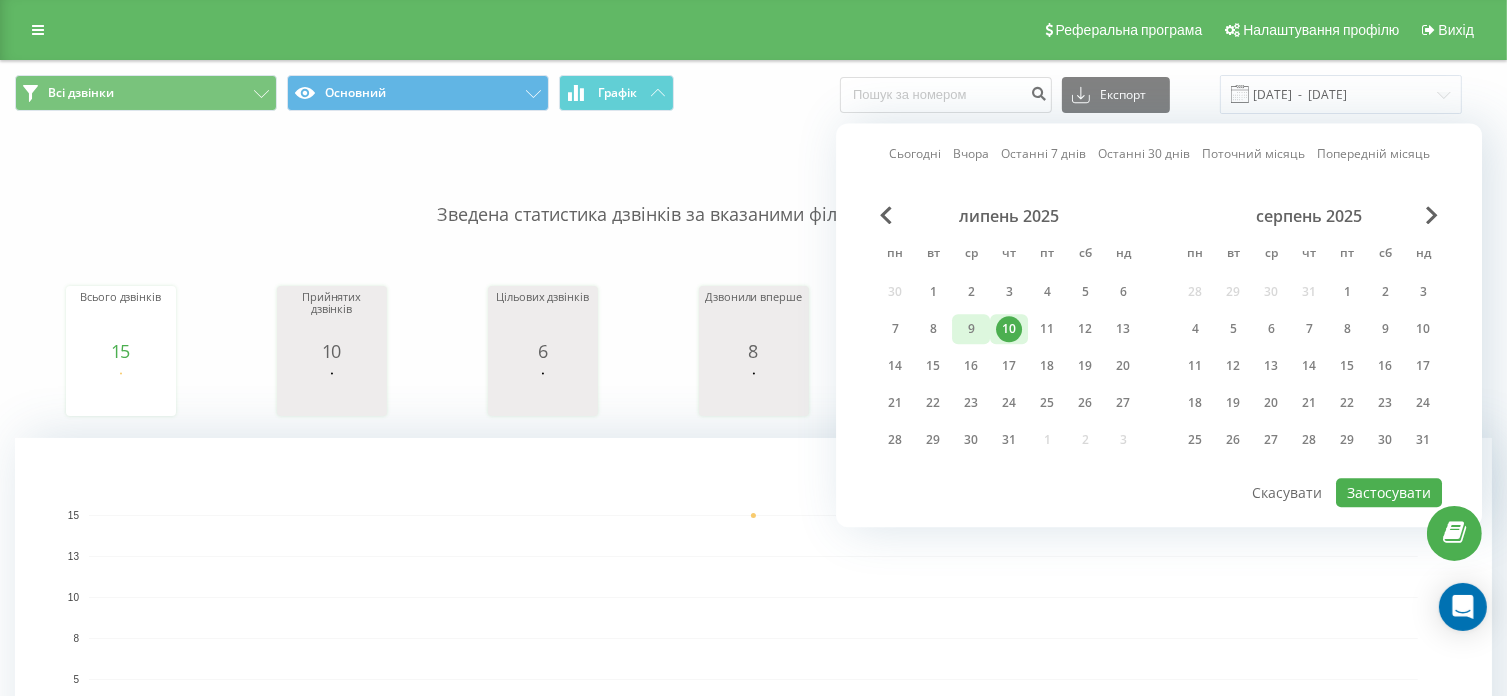click on "9" at bounding box center [971, 329] 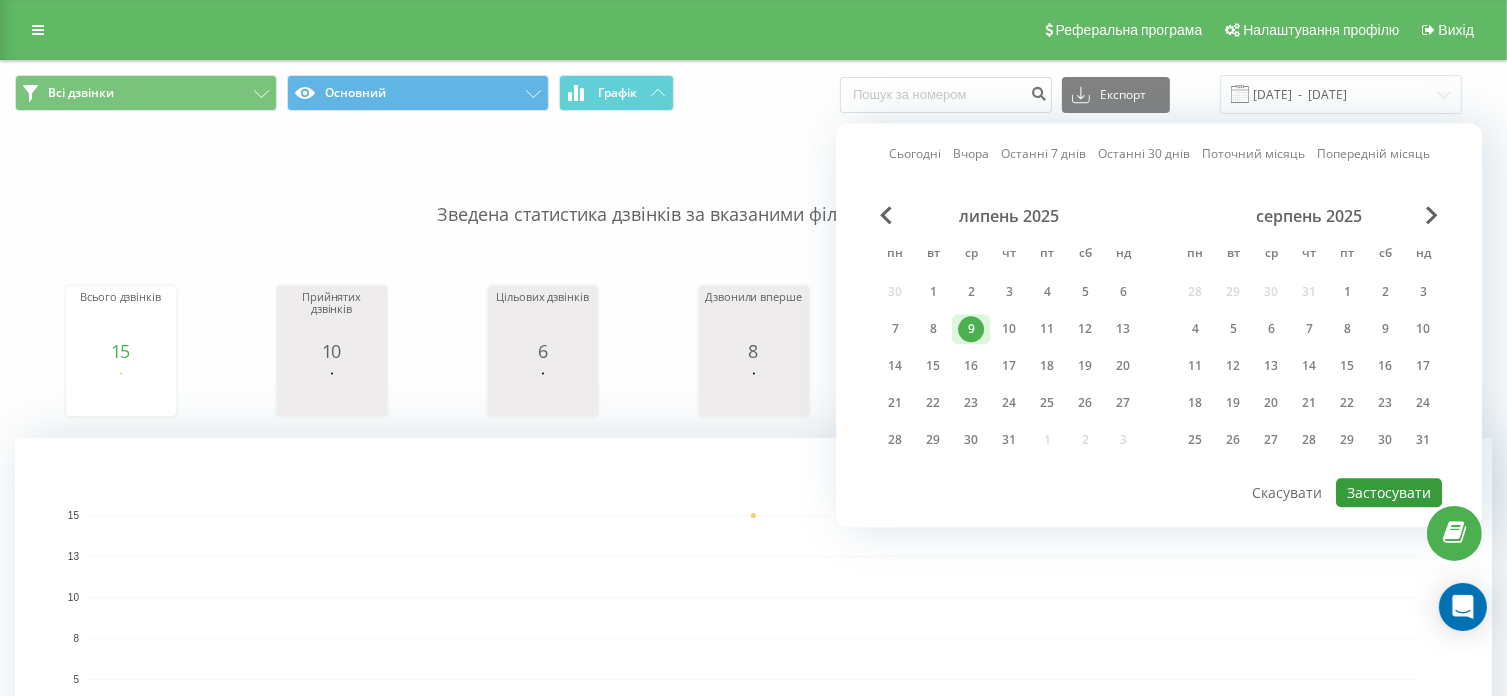 click on "Застосувати" at bounding box center (1389, 492) 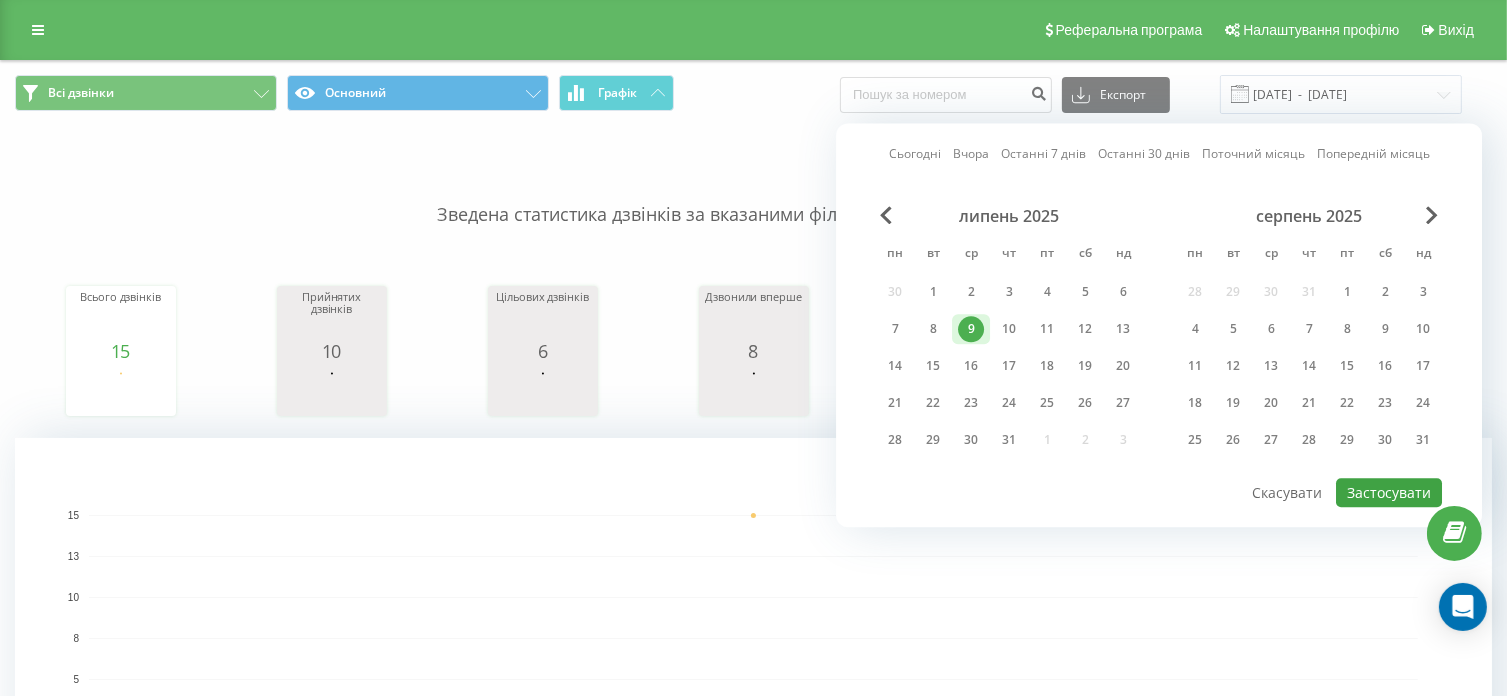 type on "09.07.2025  -  09.07.2025" 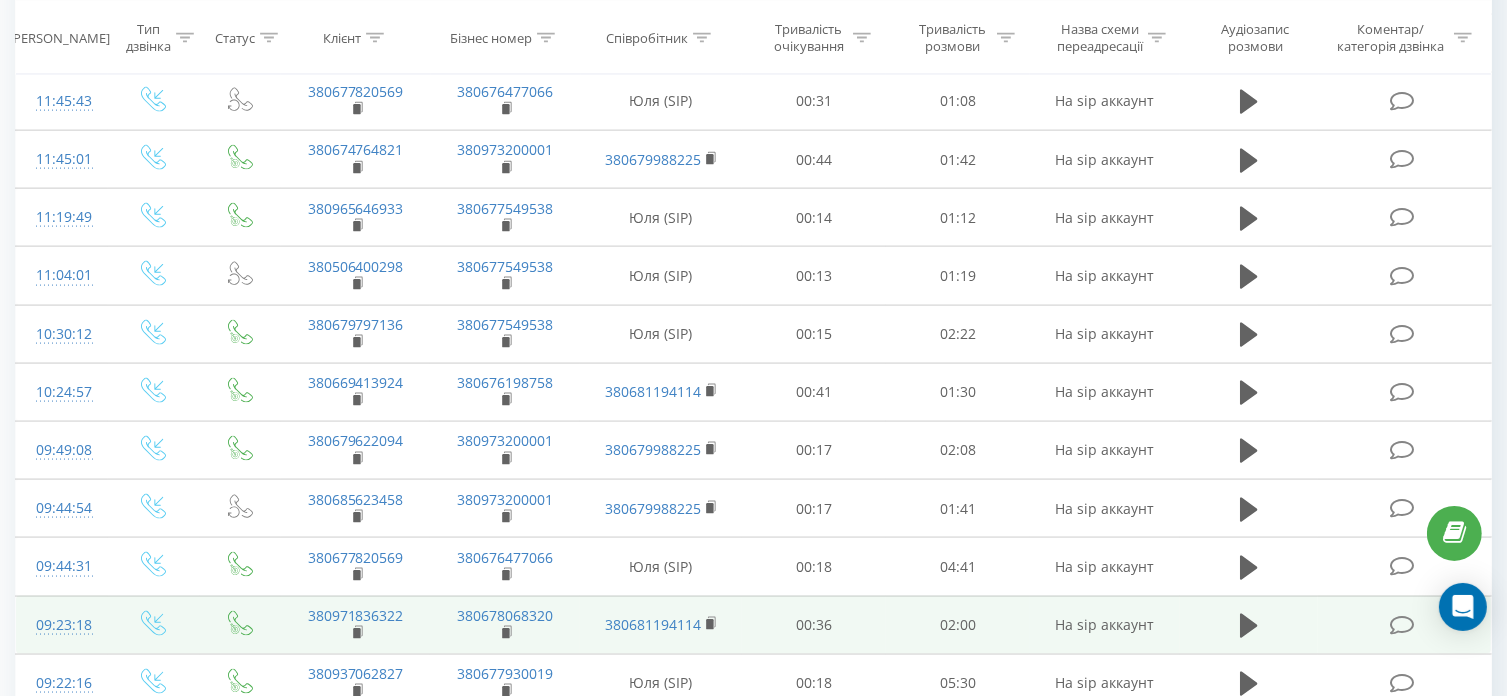 scroll, scrollTop: 2998, scrollLeft: 0, axis: vertical 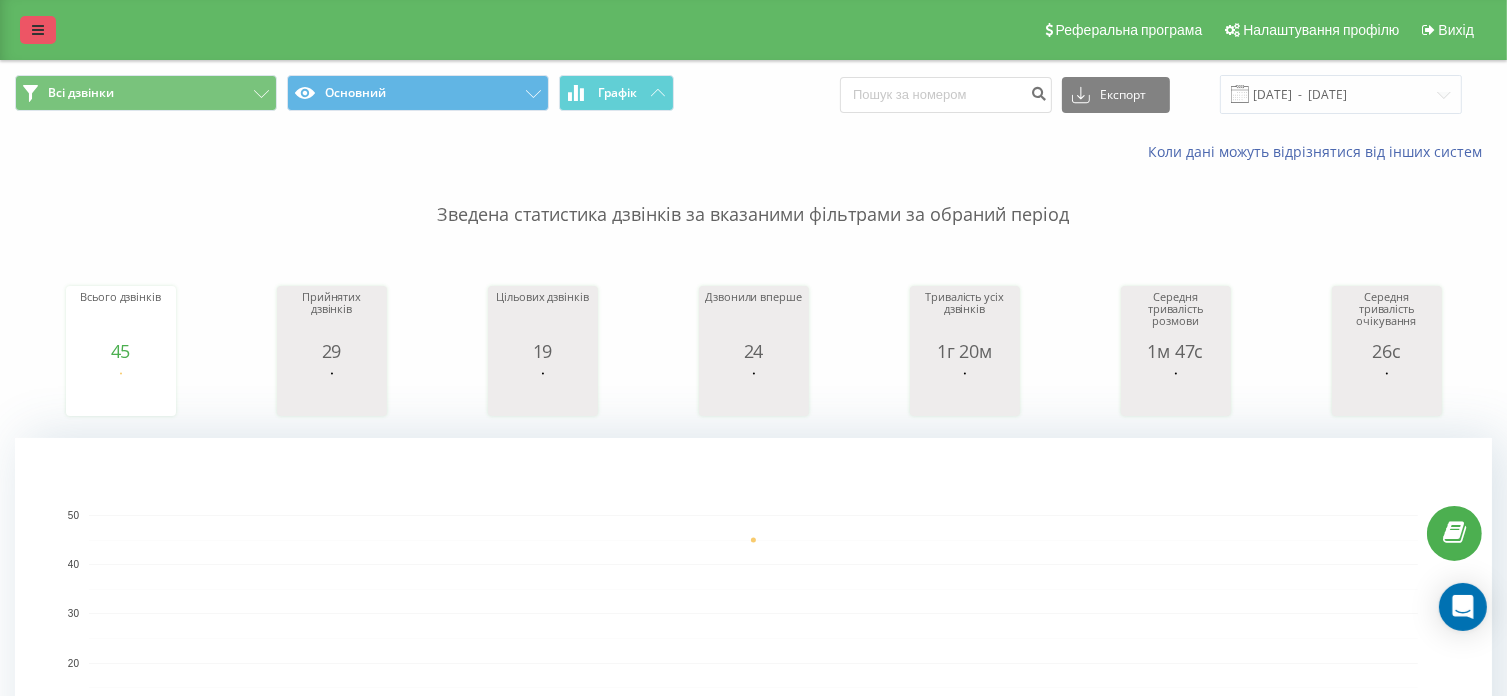 click at bounding box center [38, 30] 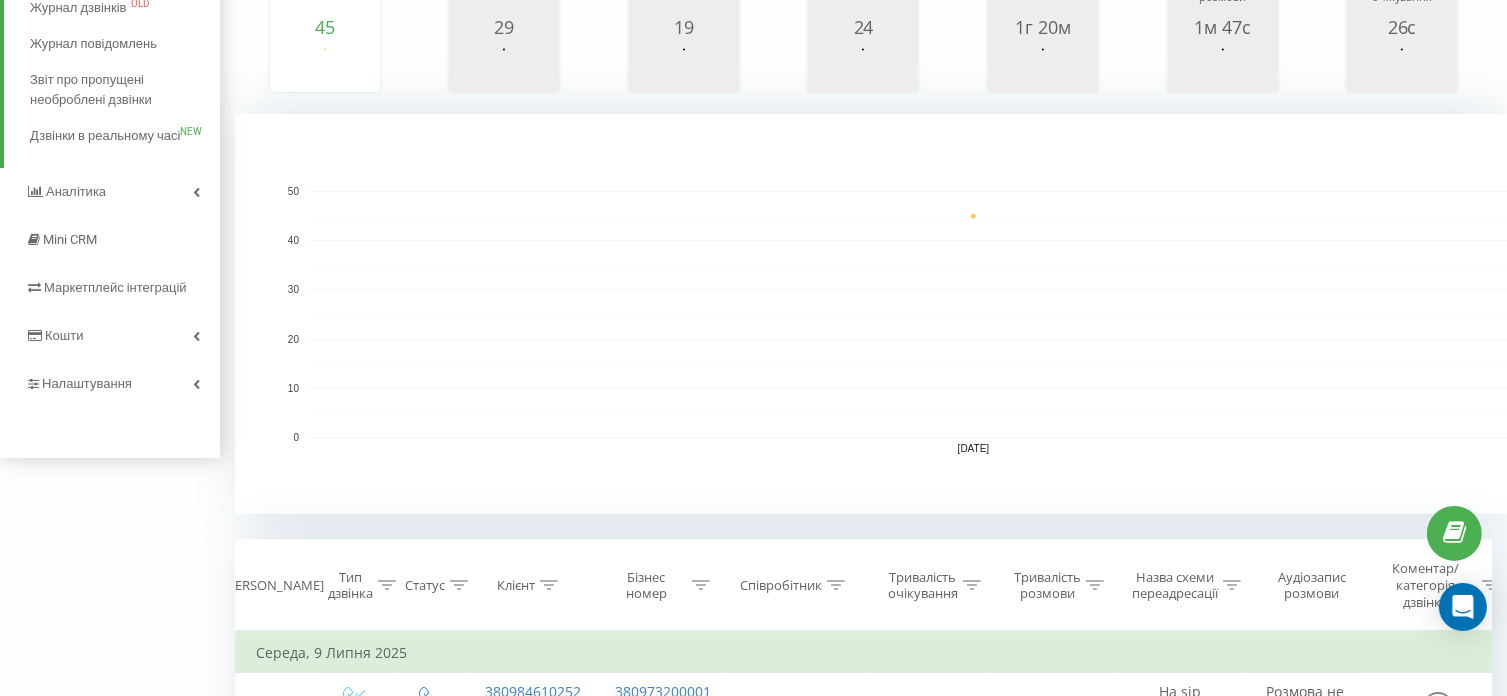 scroll, scrollTop: 400, scrollLeft: 0, axis: vertical 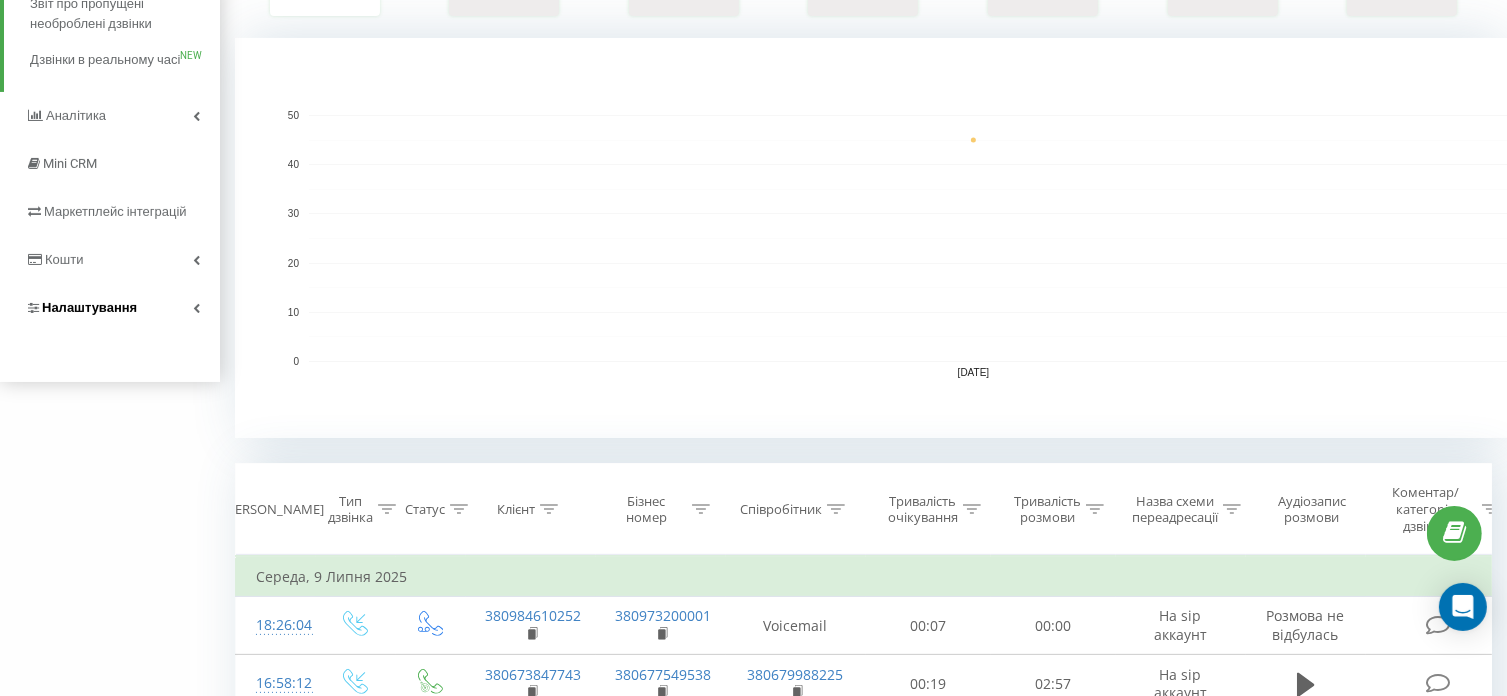click on "Налаштування" at bounding box center [110, 308] 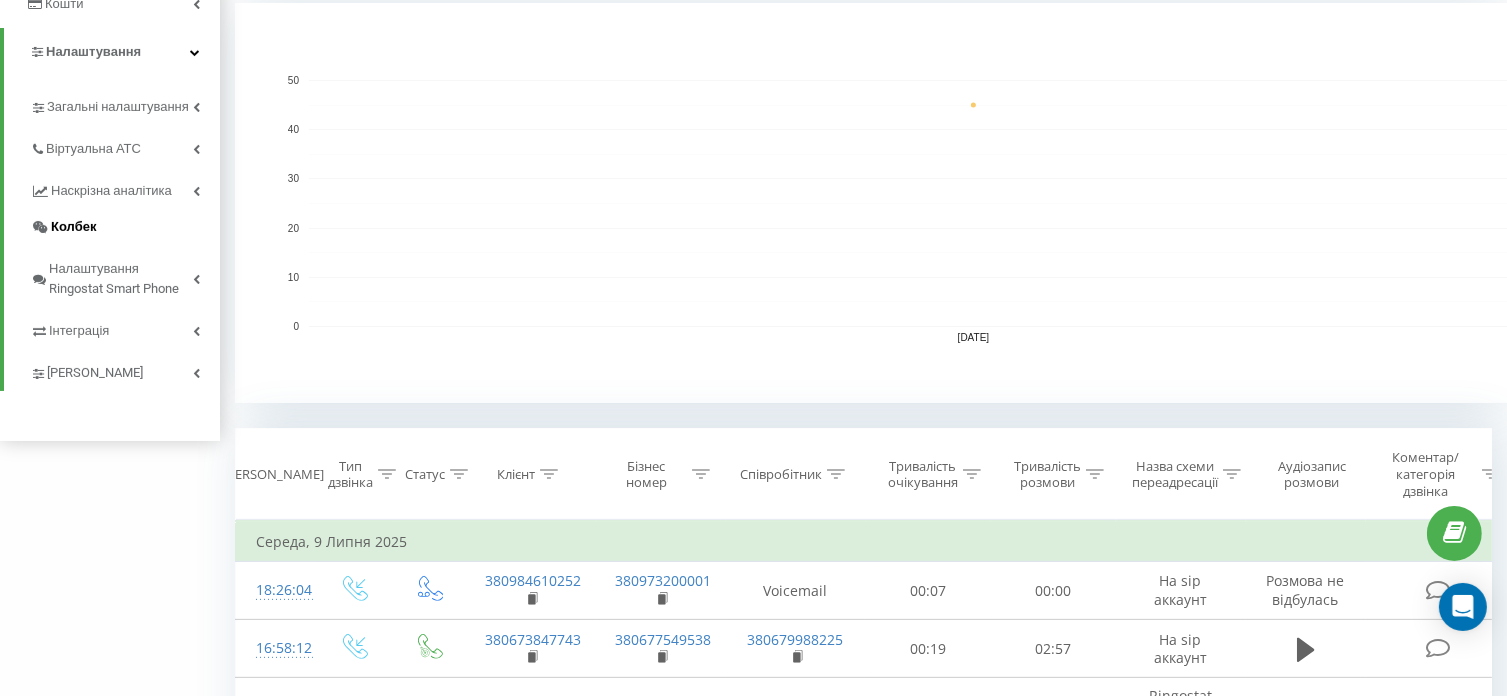 scroll, scrollTop: 400, scrollLeft: 0, axis: vertical 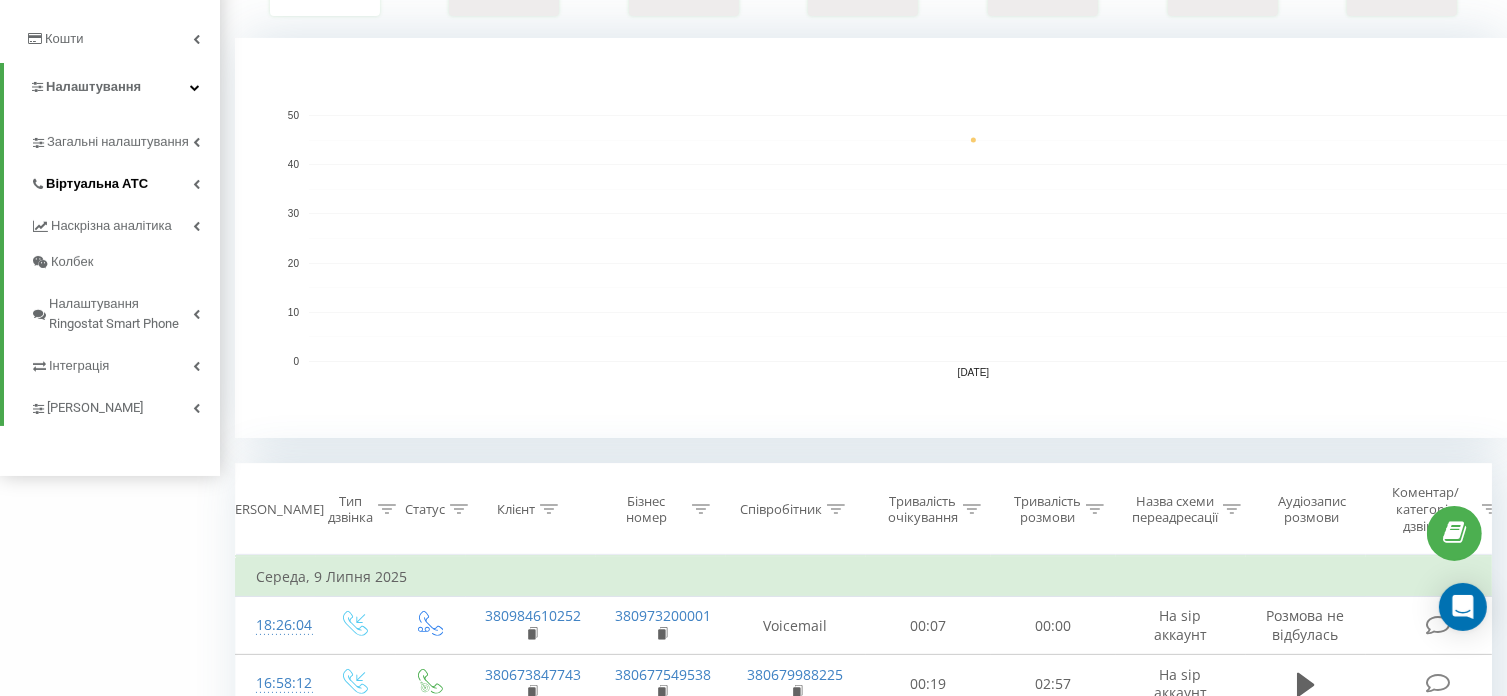 click on "Віртуальна АТС" at bounding box center [125, 181] 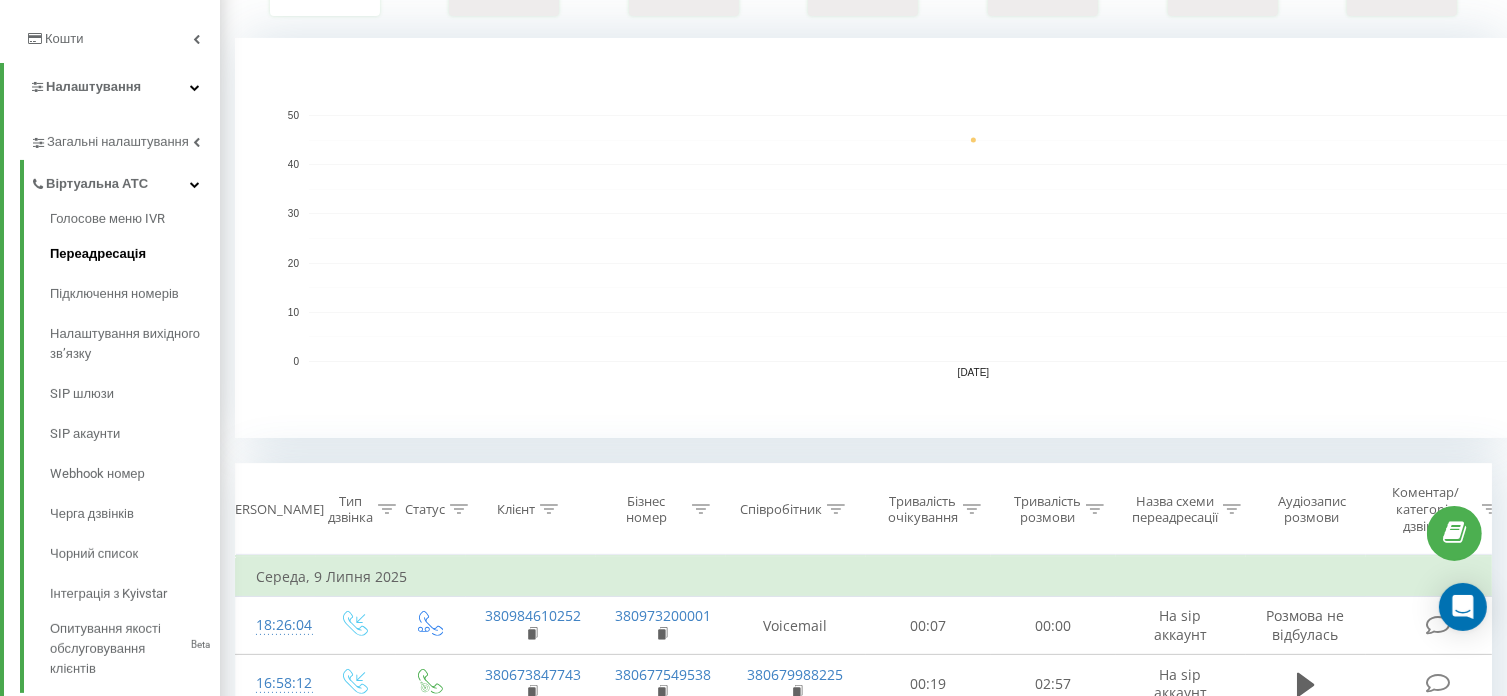 click on "Переадресація" at bounding box center [135, 254] 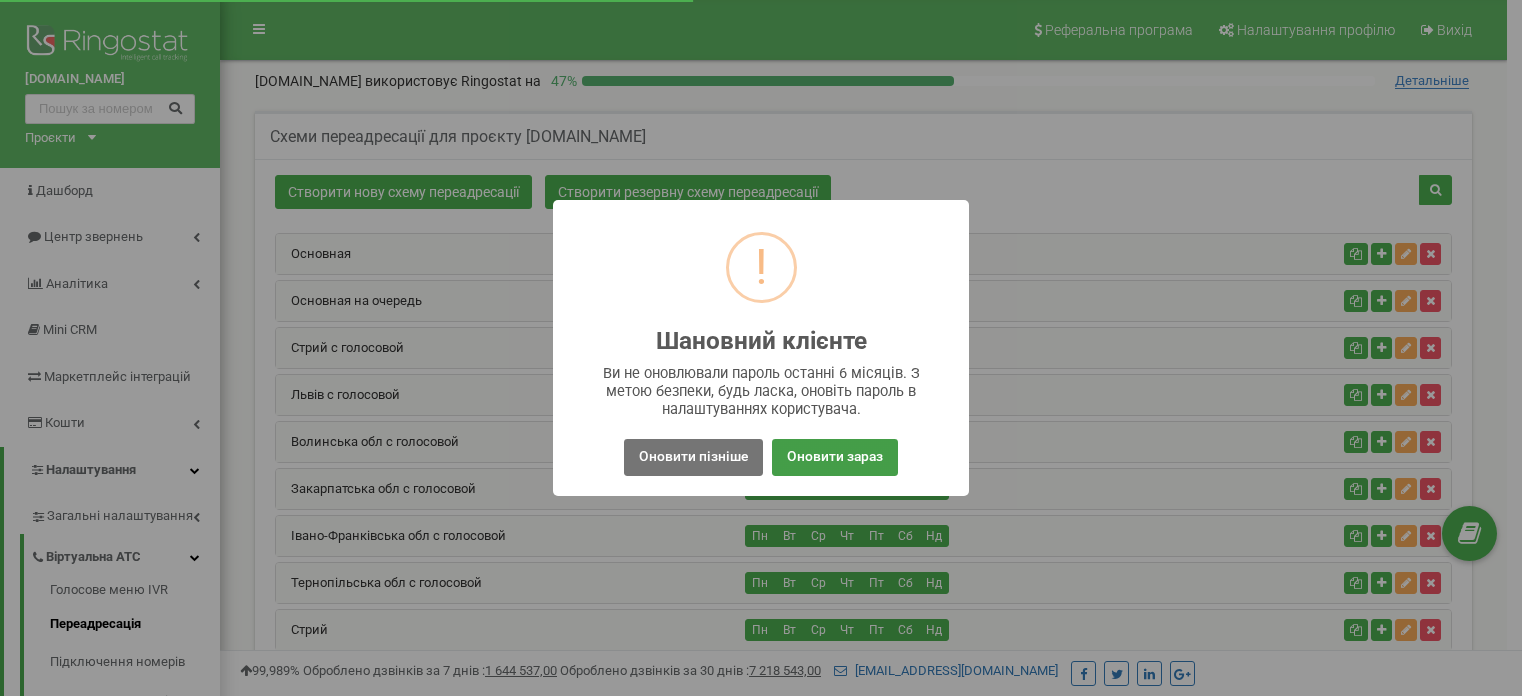 scroll, scrollTop: 0, scrollLeft: 0, axis: both 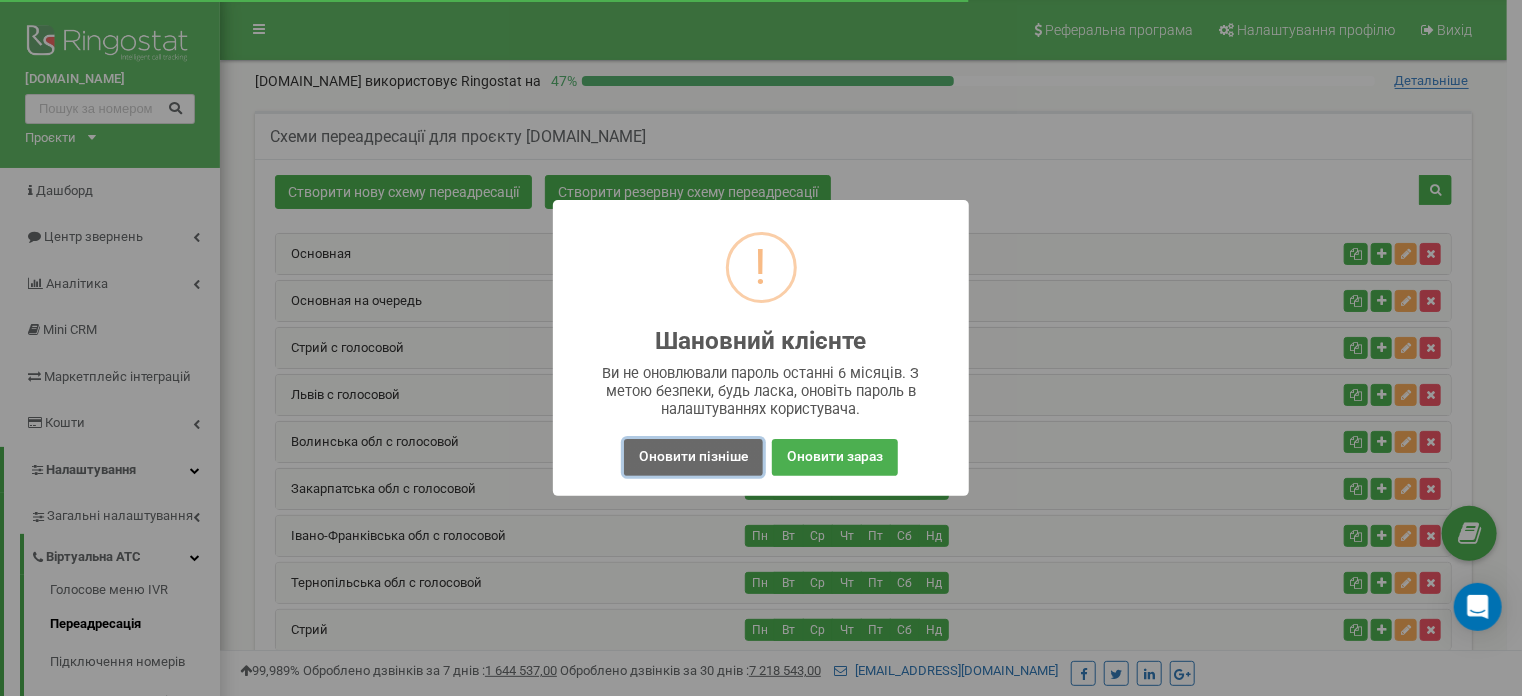 click on "Оновити пізніше" at bounding box center (693, 457) 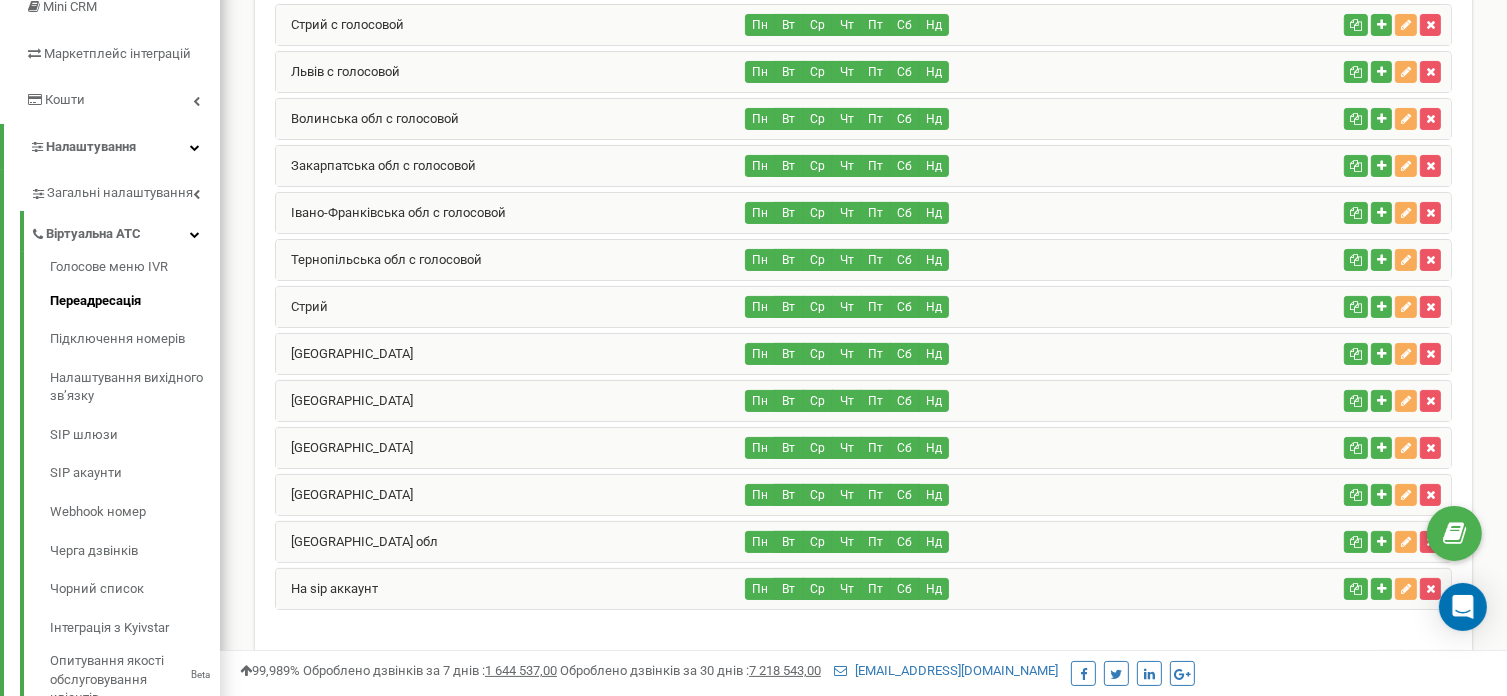 scroll, scrollTop: 513, scrollLeft: 0, axis: vertical 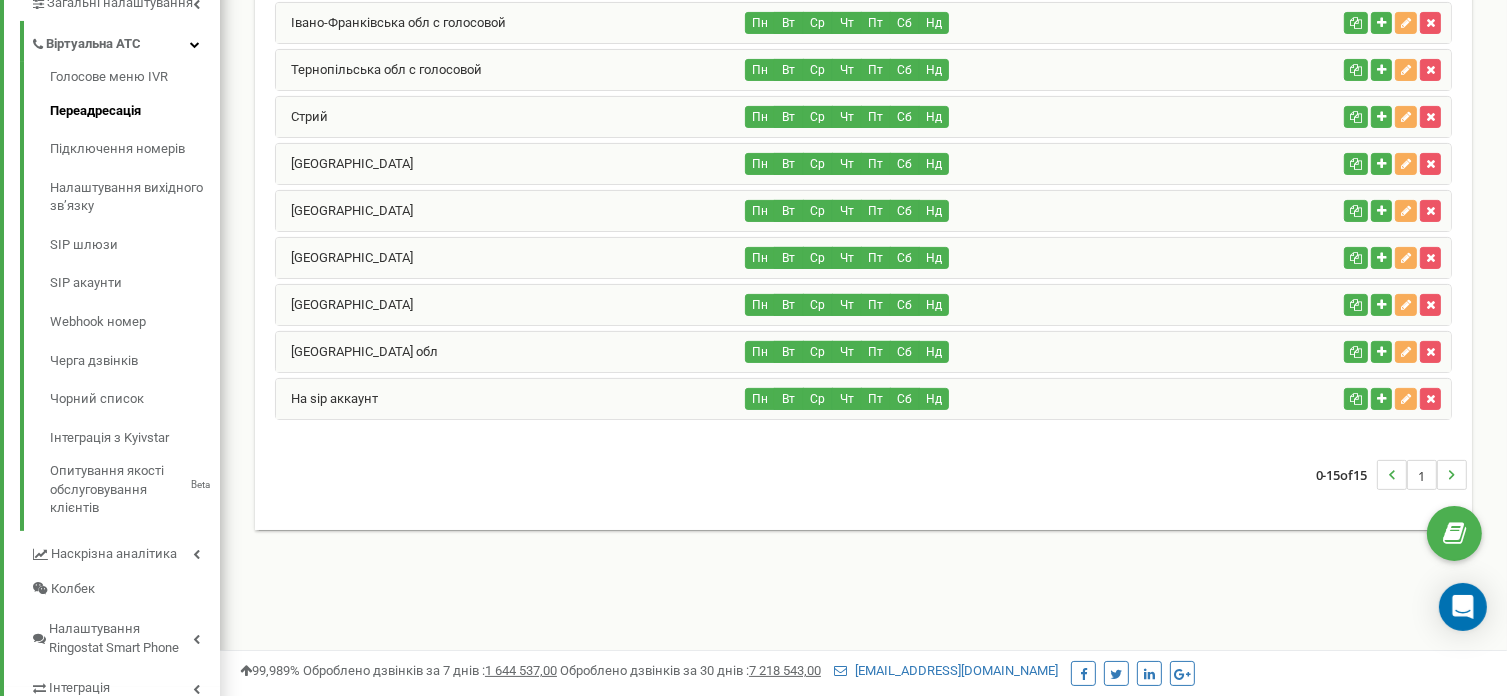click on "На sip аккаунт" at bounding box center (511, 399) 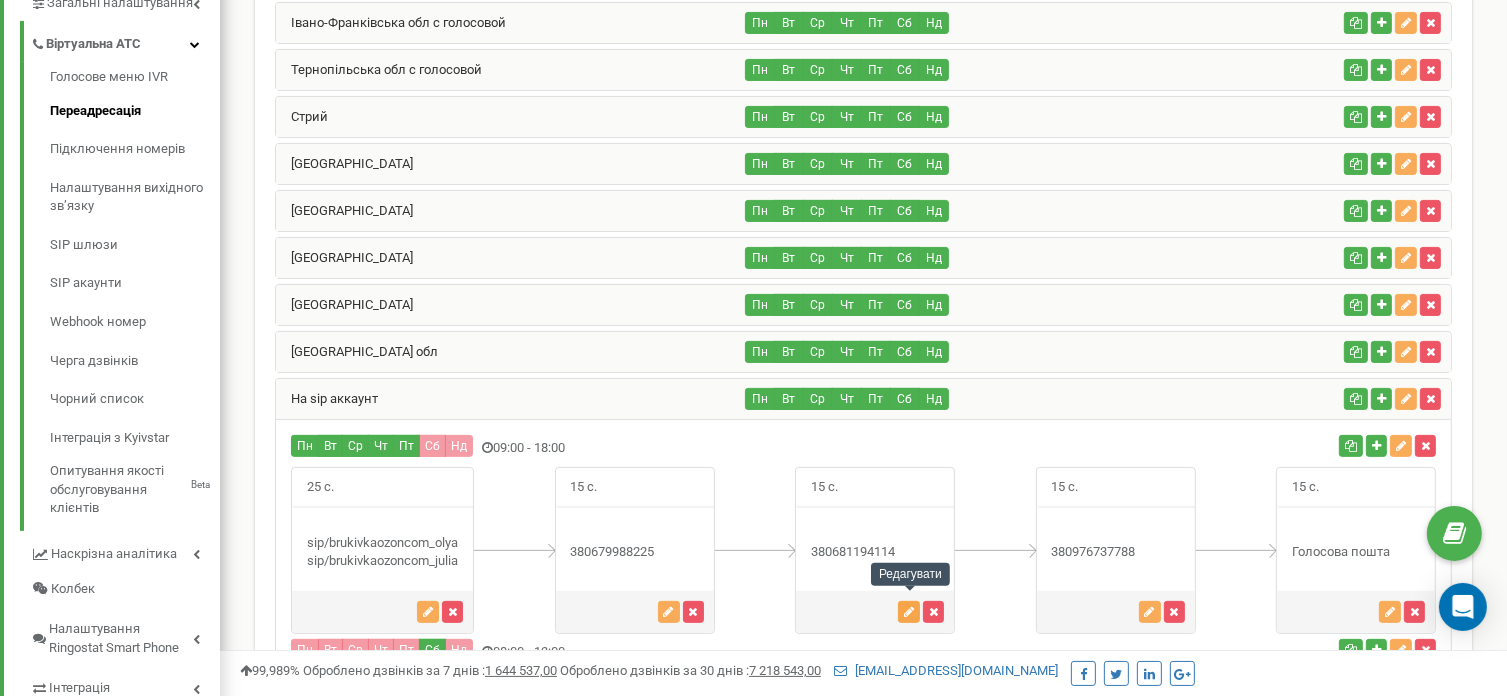 click at bounding box center [909, 612] 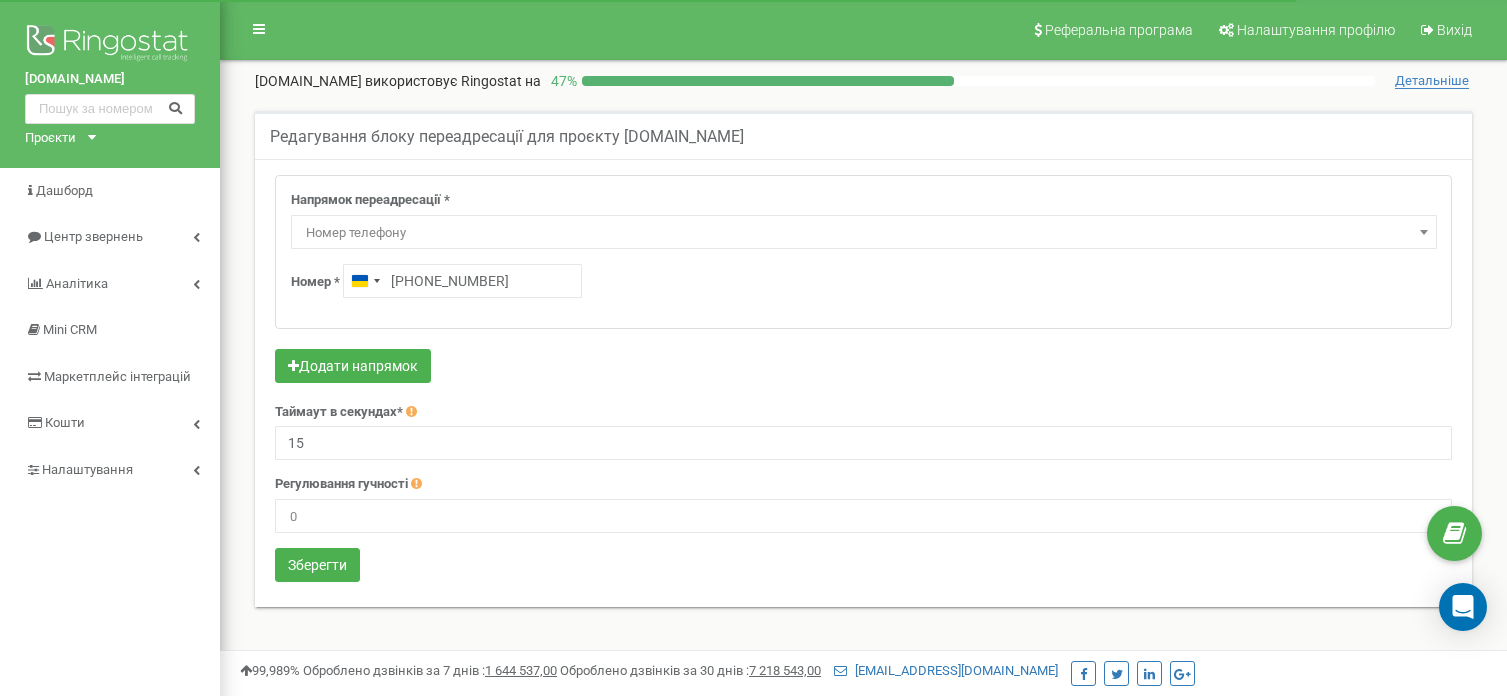 scroll, scrollTop: 0, scrollLeft: 0, axis: both 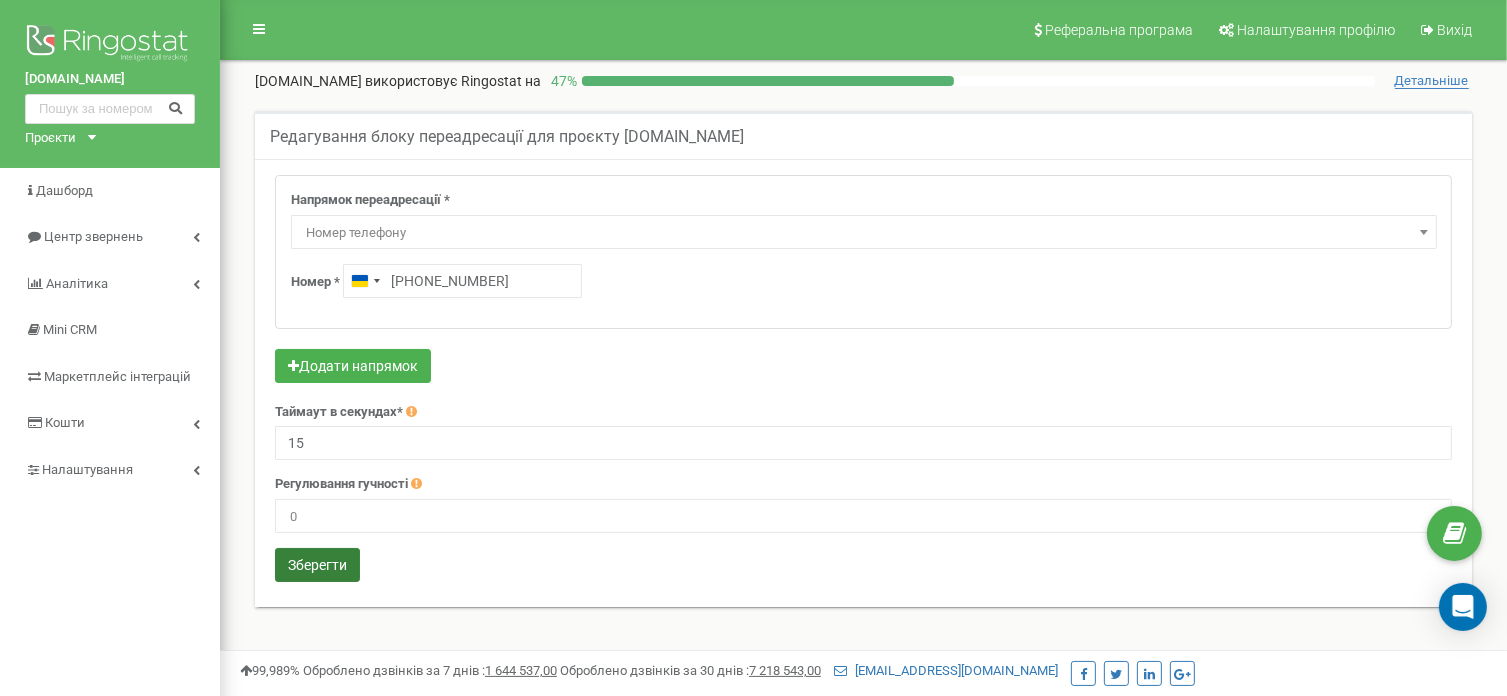 type on "+380 67 673 8822" 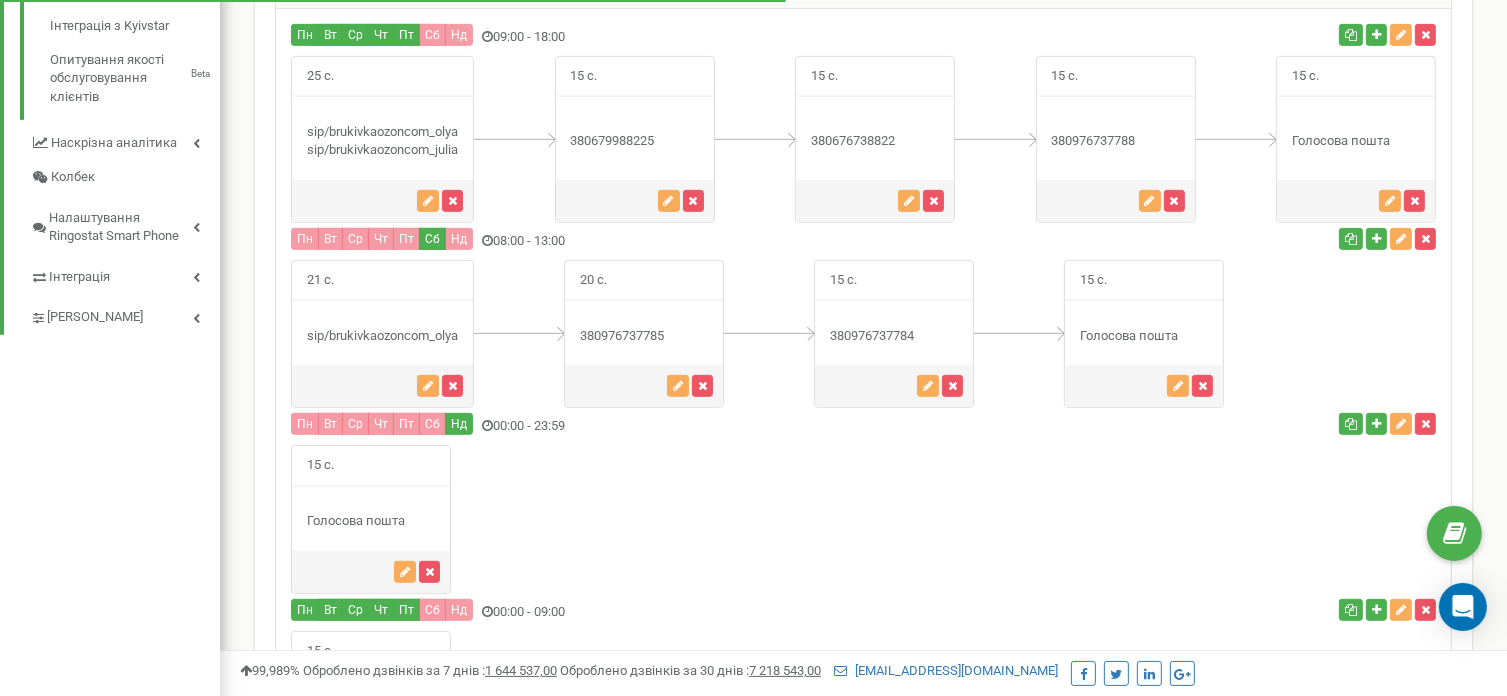 scroll, scrollTop: 924, scrollLeft: 0, axis: vertical 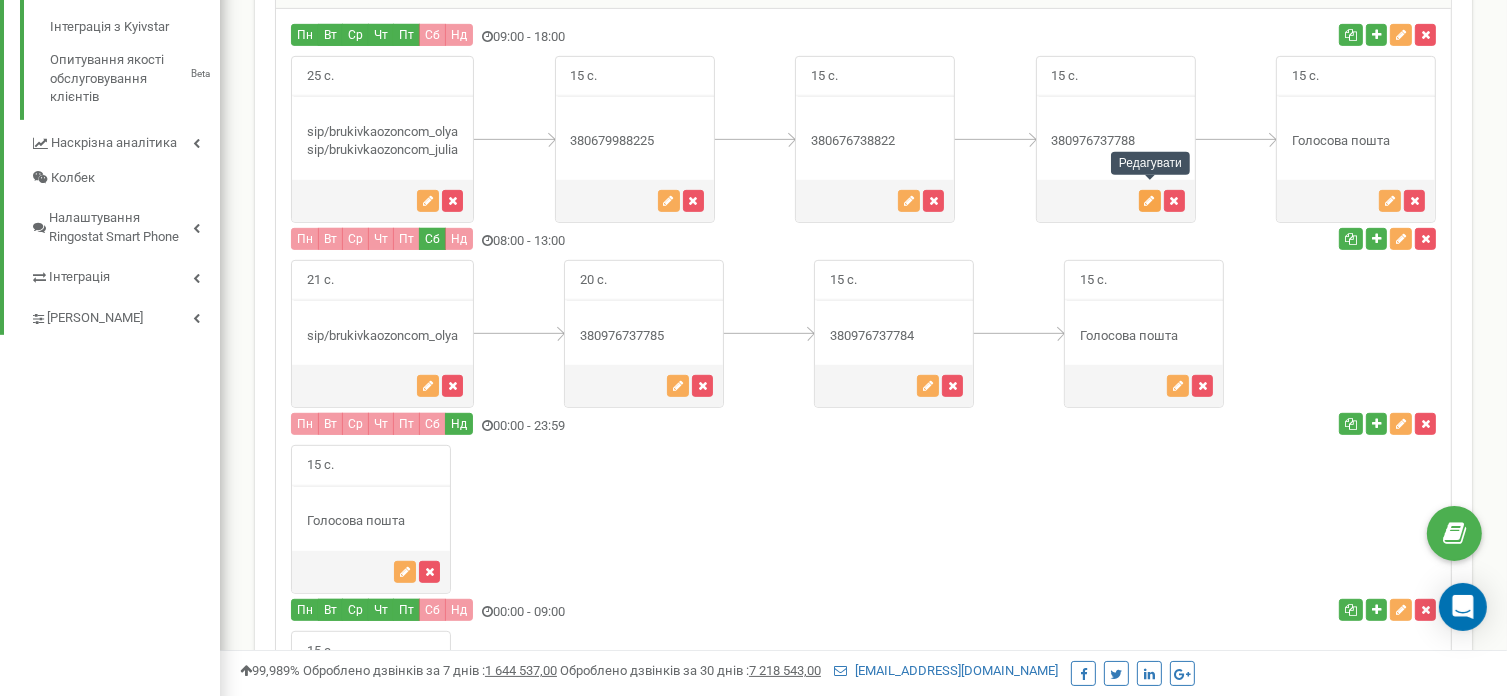 click at bounding box center (1150, 201) 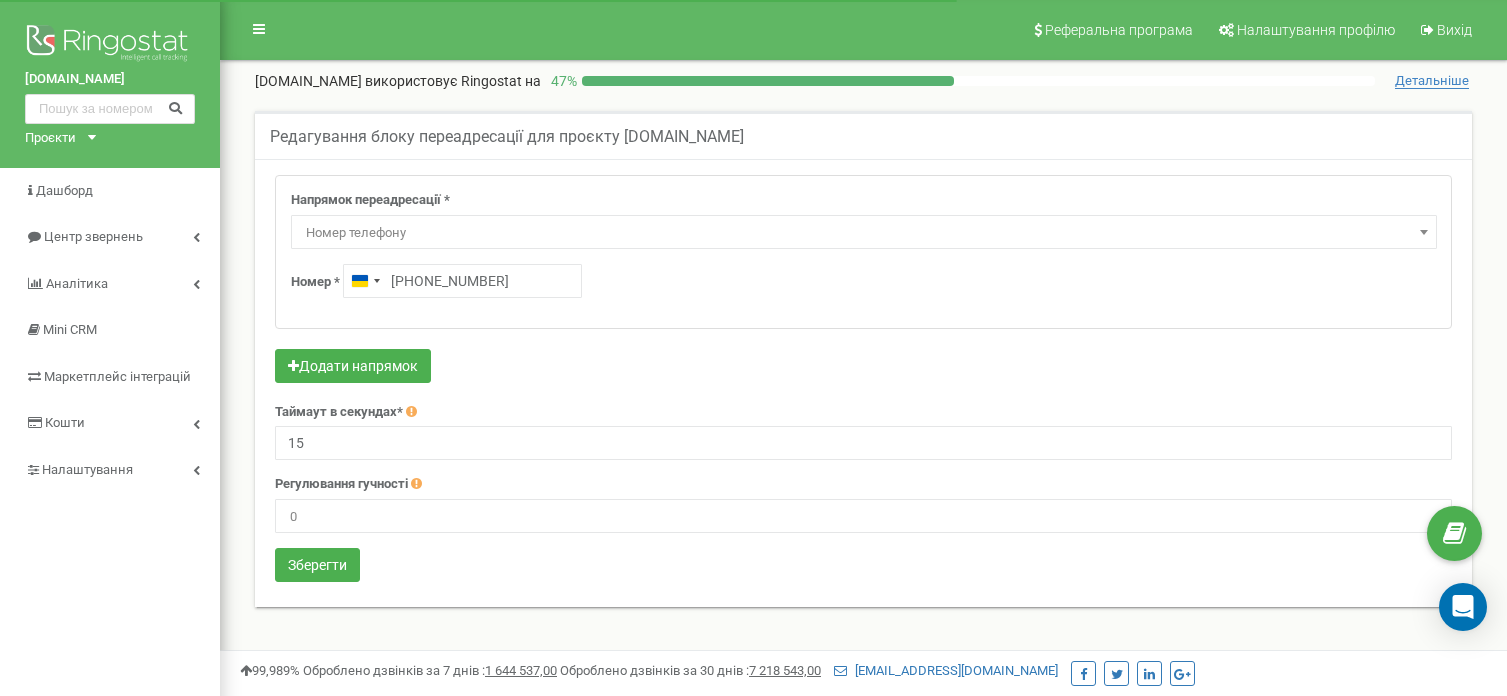 scroll, scrollTop: 0, scrollLeft: 0, axis: both 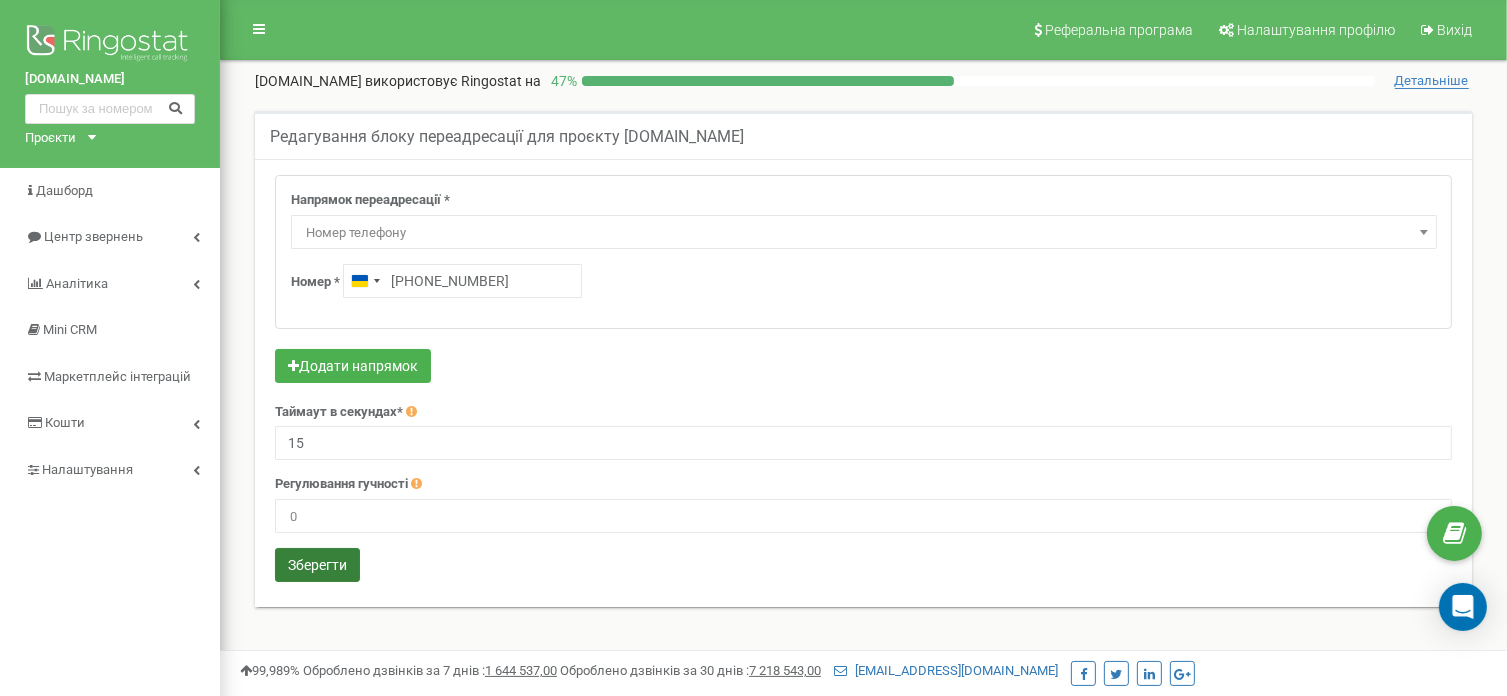 type on "+380 97 673 7784" 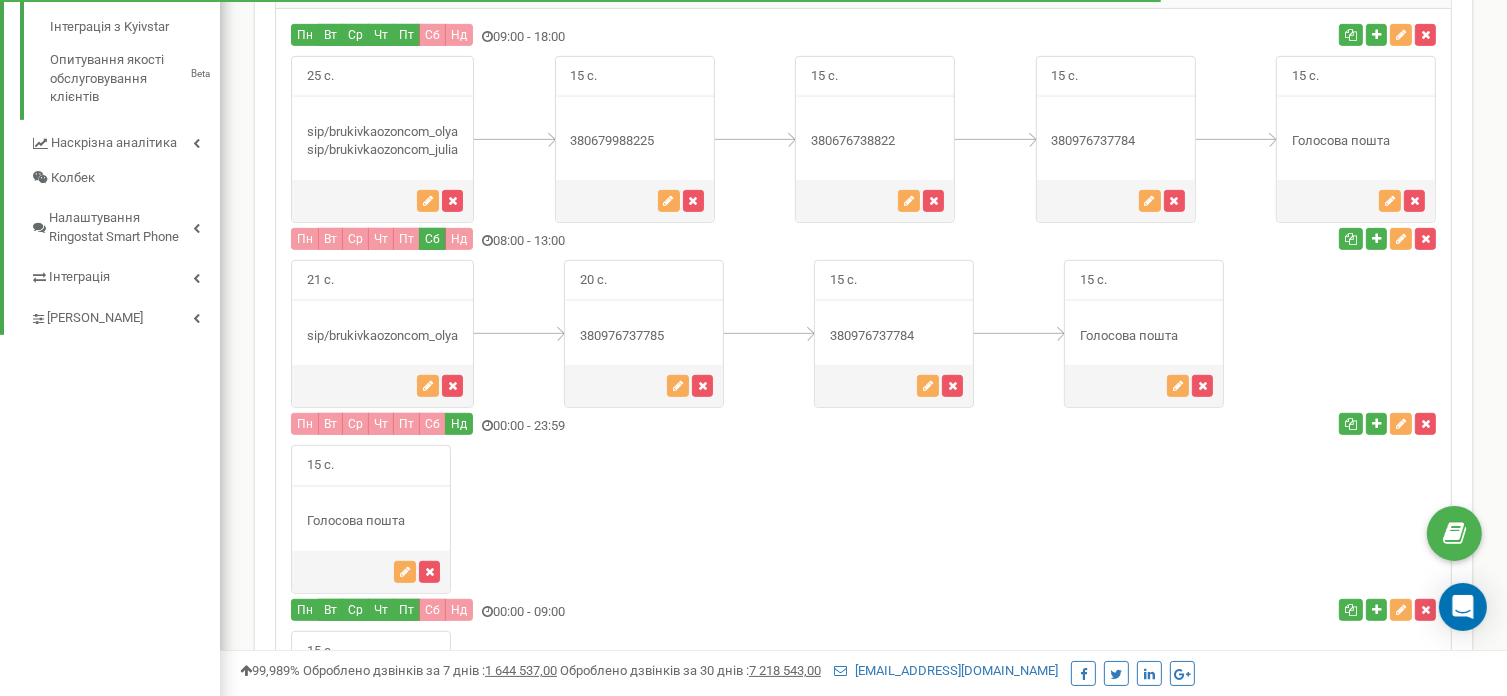 scroll, scrollTop: 0, scrollLeft: 0, axis: both 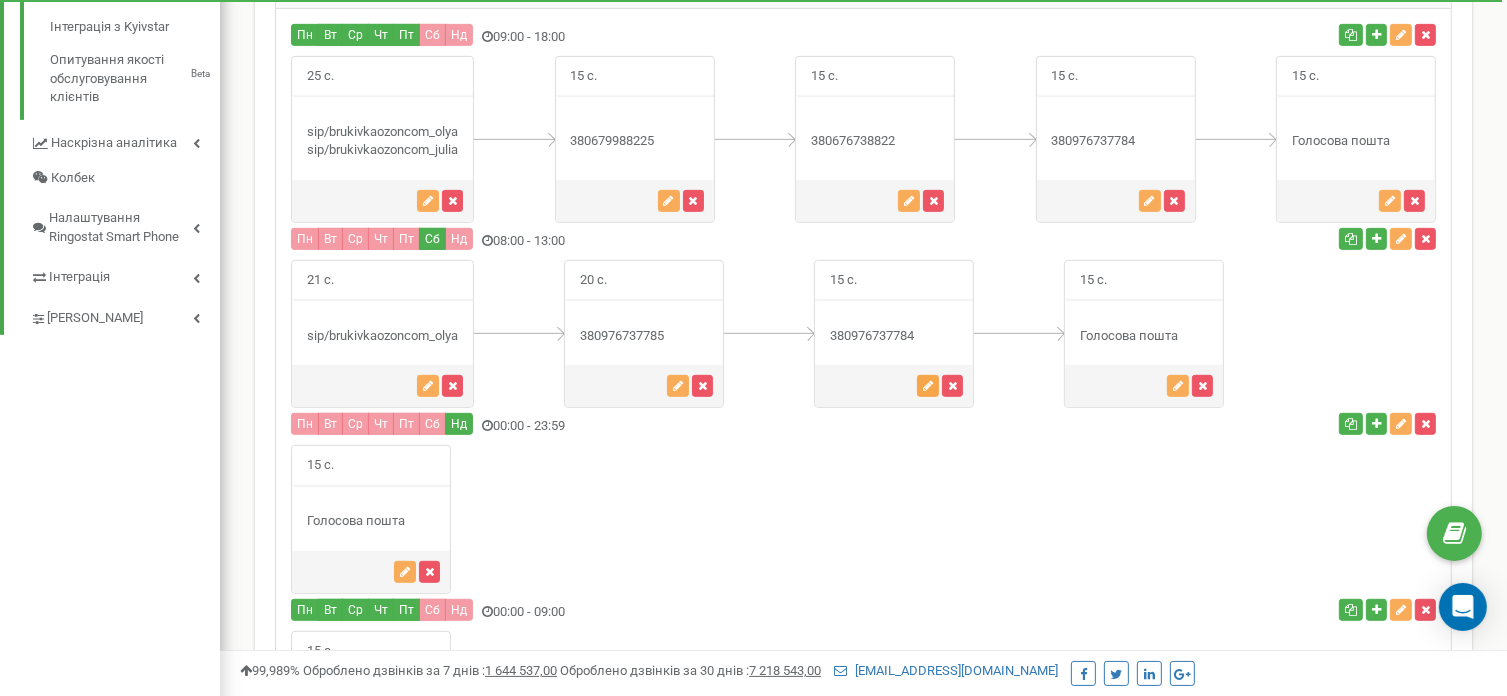 click at bounding box center (928, 386) 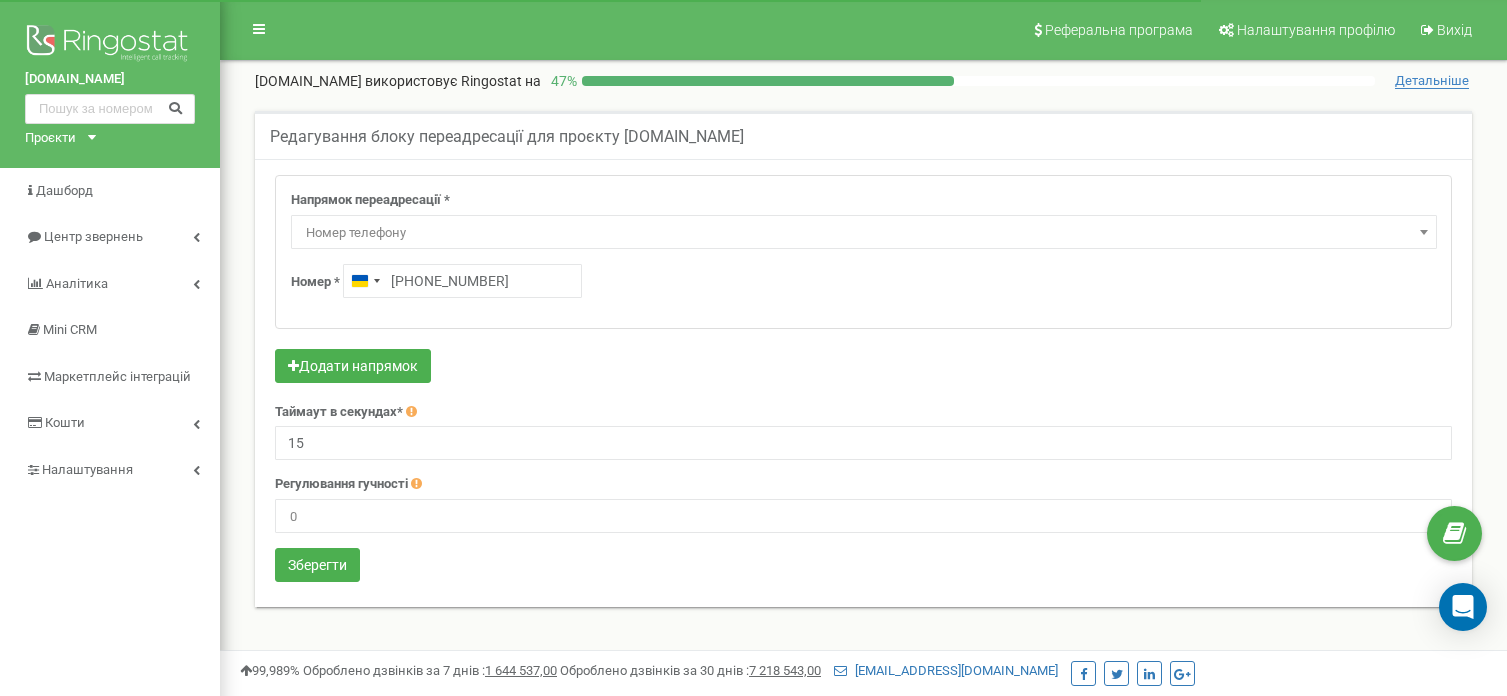 scroll, scrollTop: 0, scrollLeft: 0, axis: both 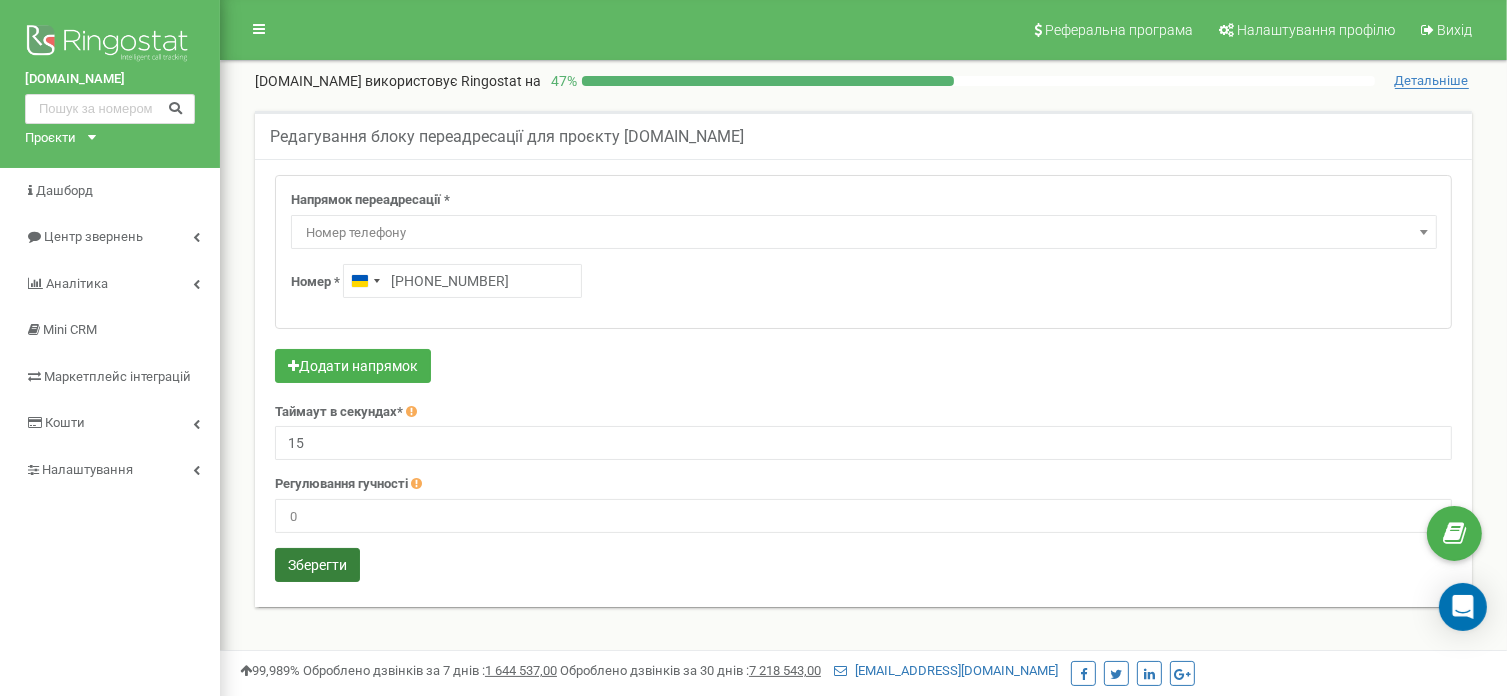 type on "[PHONE_NUMBER]" 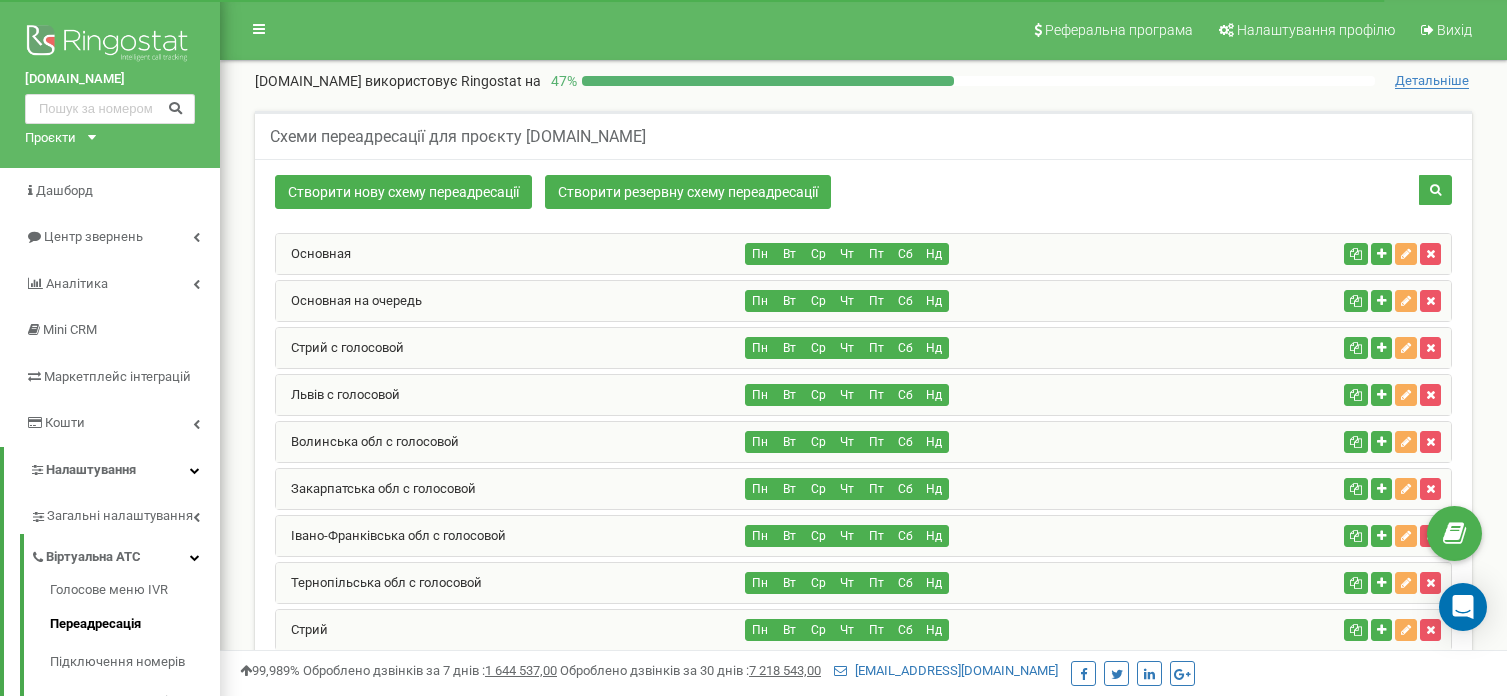 scroll, scrollTop: 924, scrollLeft: 0, axis: vertical 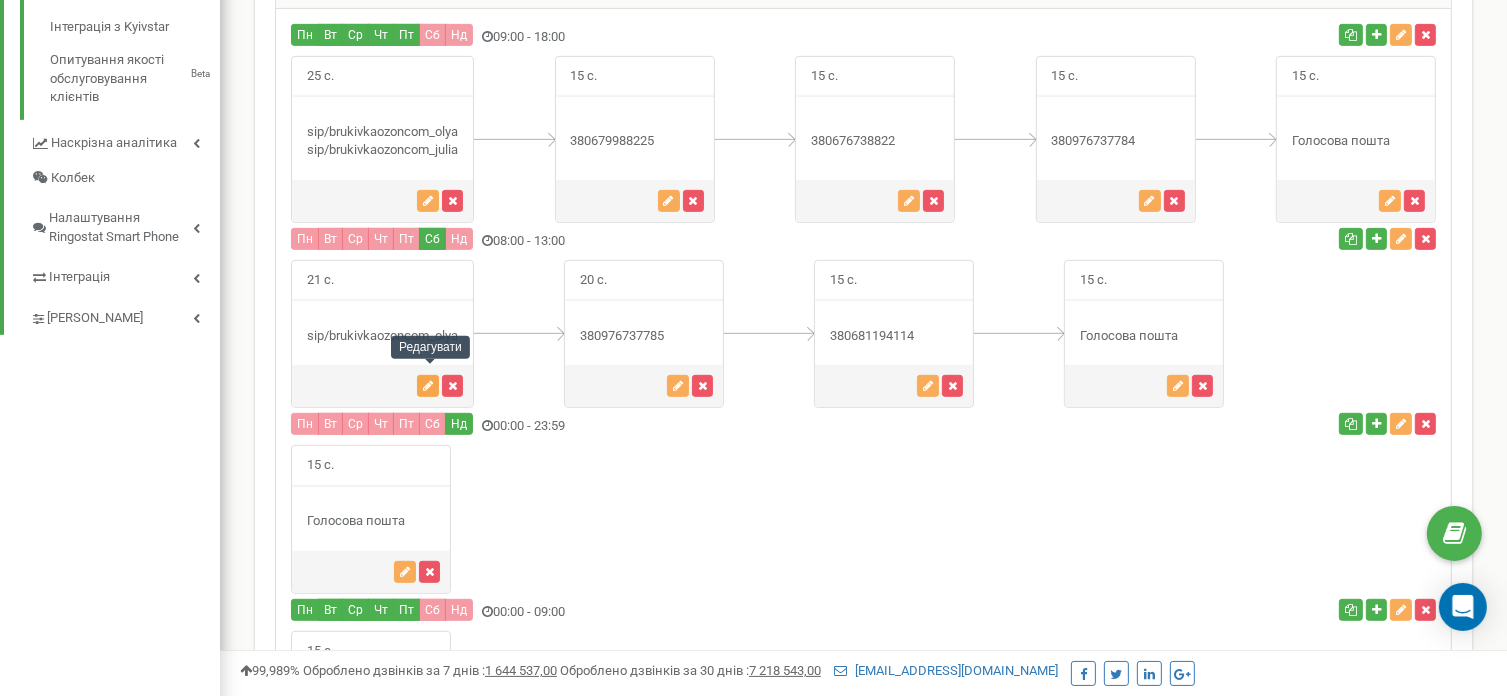 click at bounding box center [428, 386] 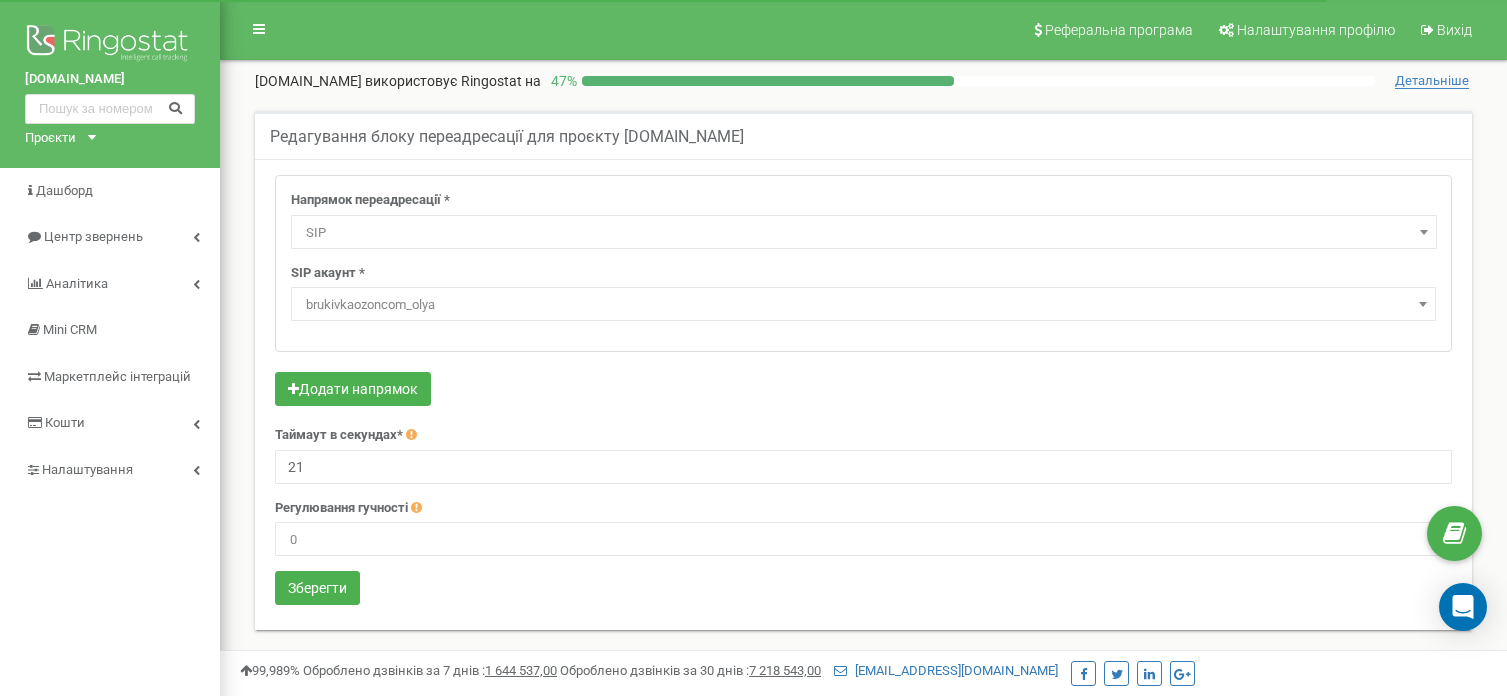 select on "SIP" 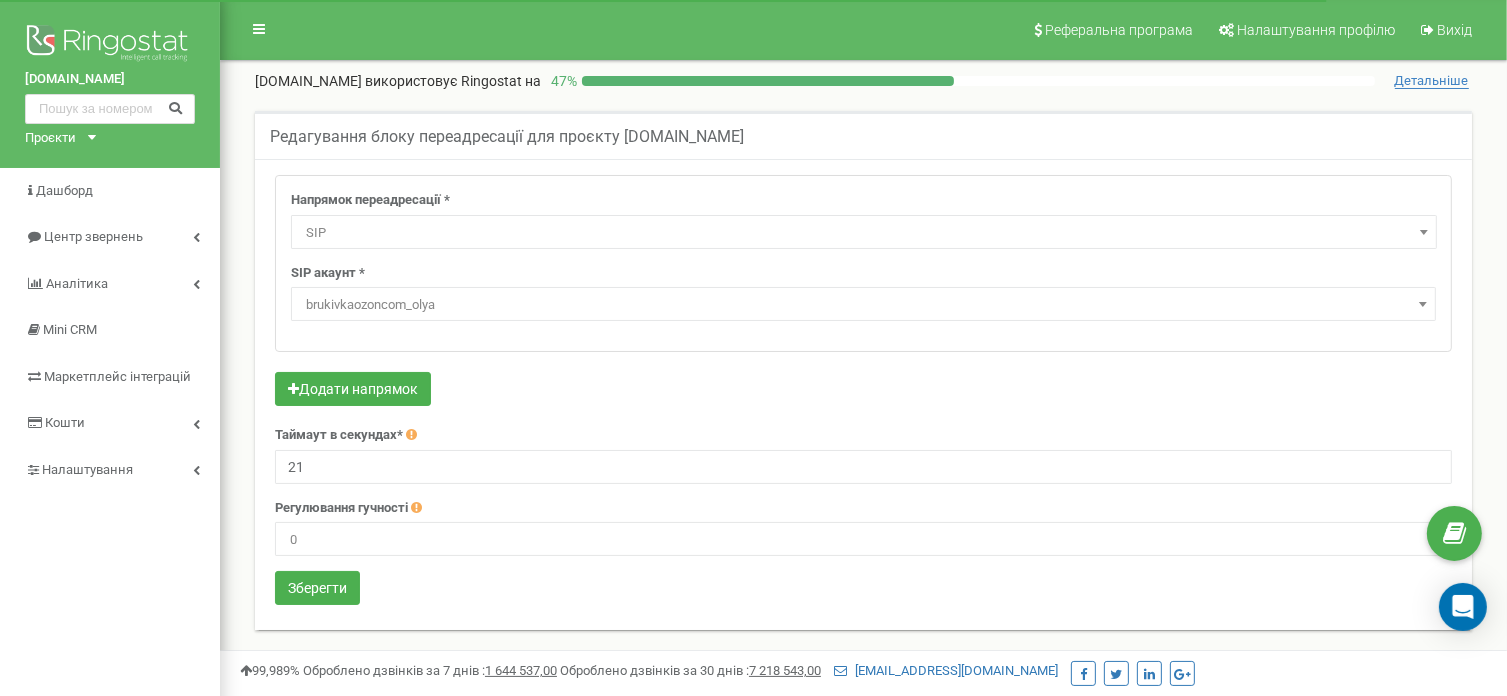 scroll, scrollTop: 0, scrollLeft: 0, axis: both 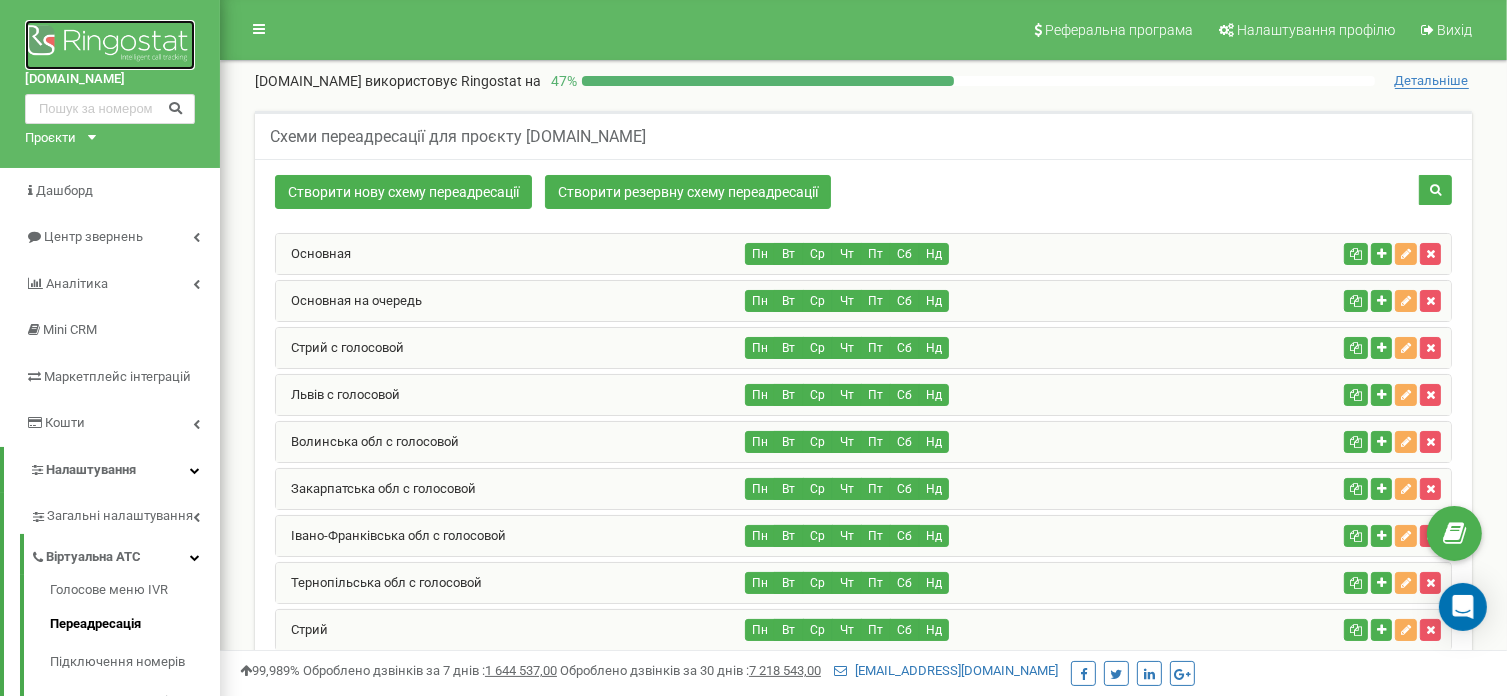 click at bounding box center [110, 45] 